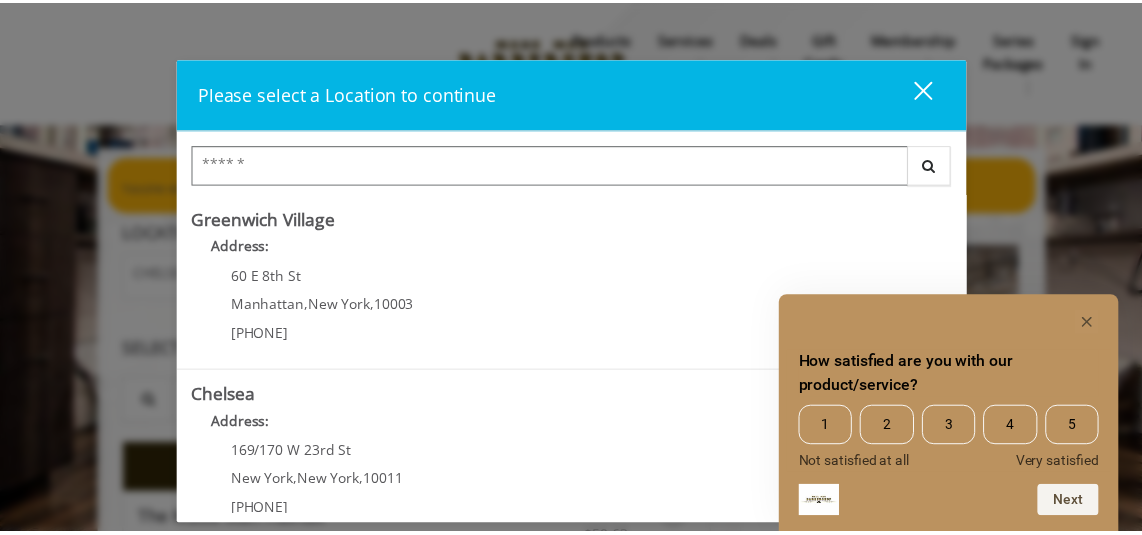 scroll, scrollTop: 0, scrollLeft: 0, axis: both 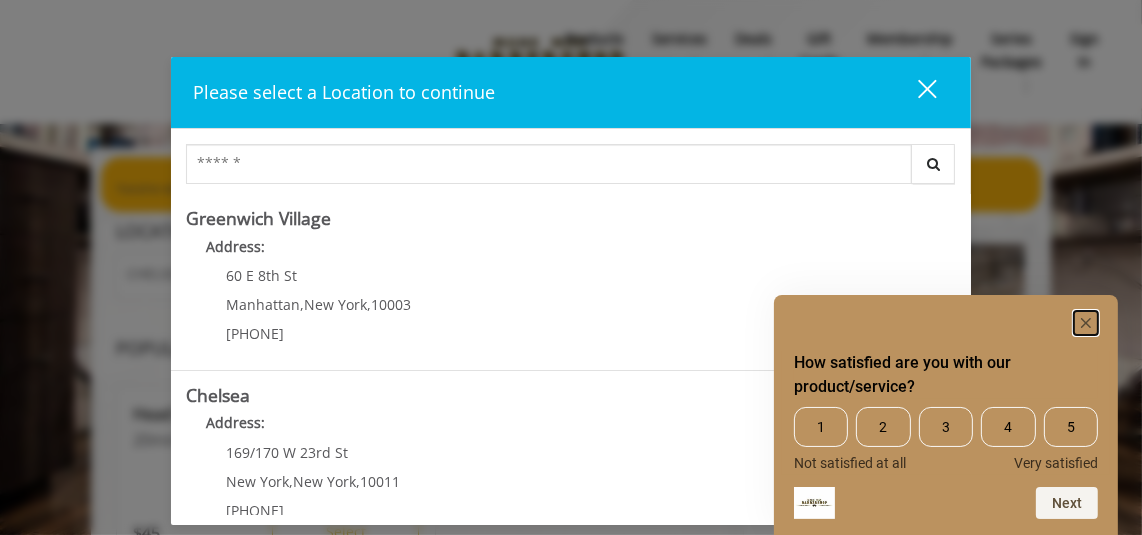 click 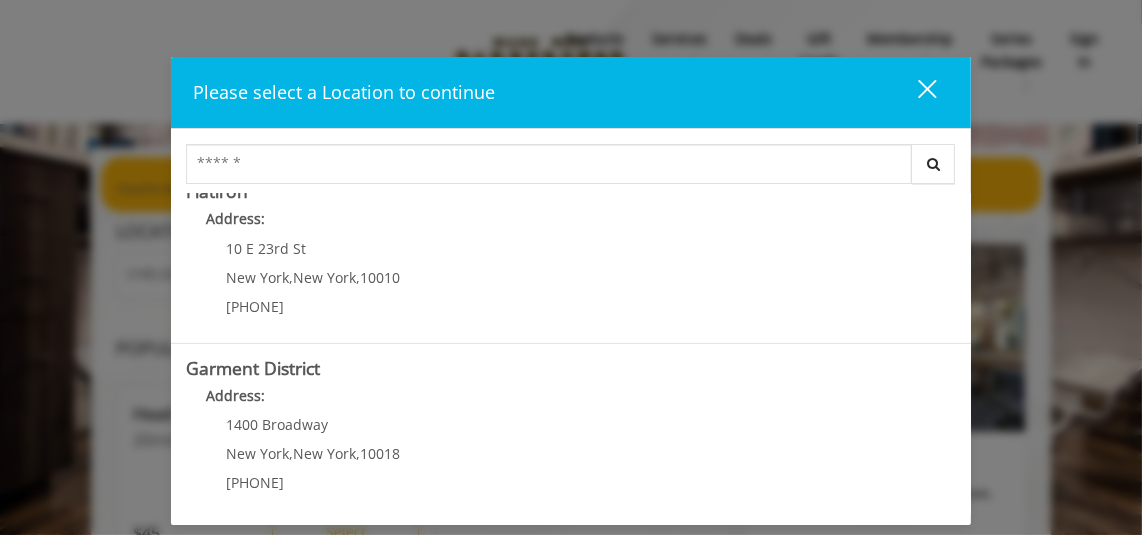 scroll, scrollTop: 559, scrollLeft: 0, axis: vertical 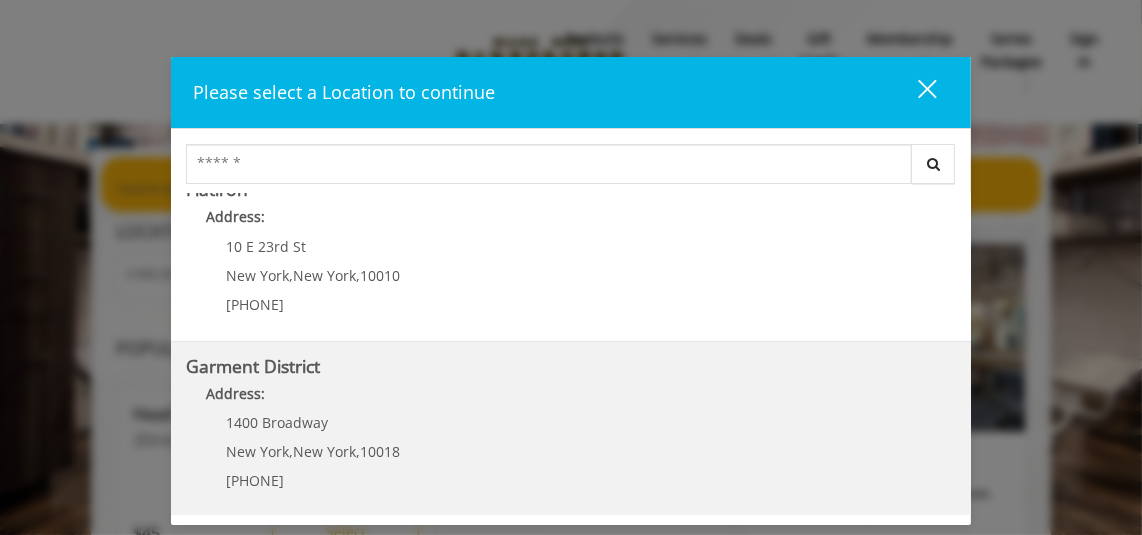 click on "Address:" at bounding box center [571, 399] 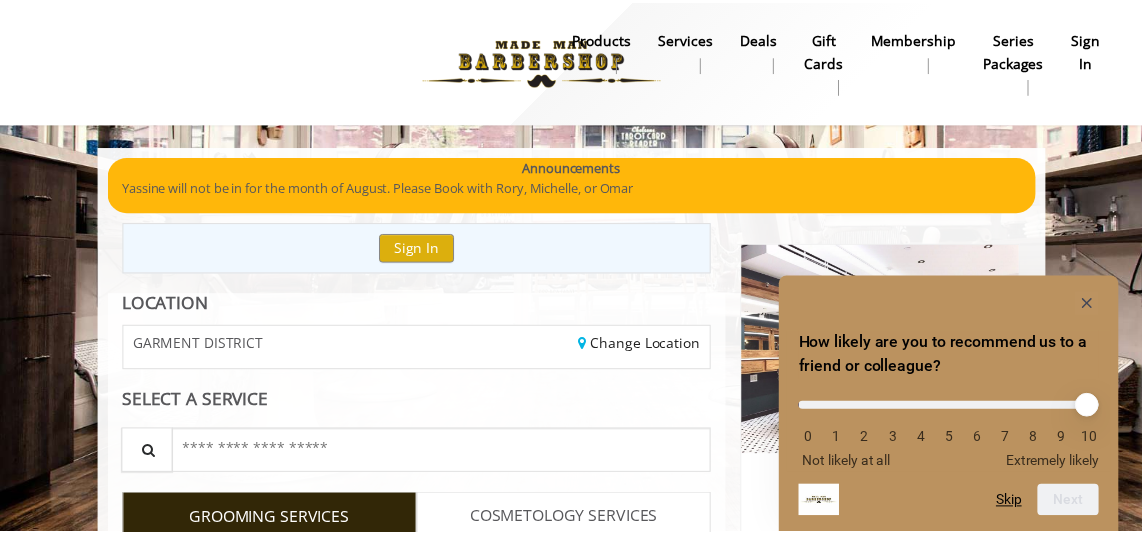 scroll, scrollTop: 0, scrollLeft: 0, axis: both 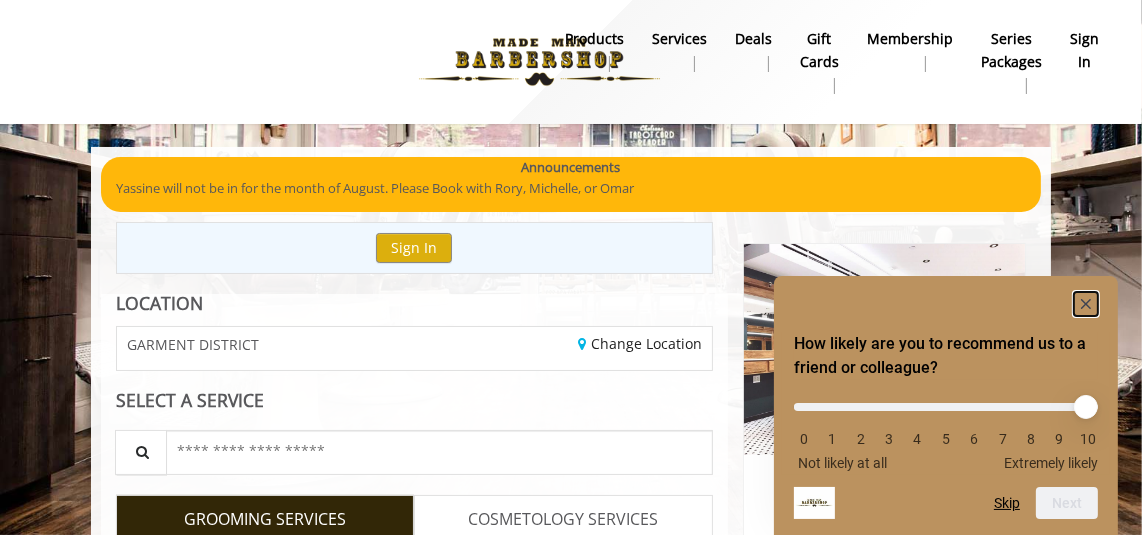 click 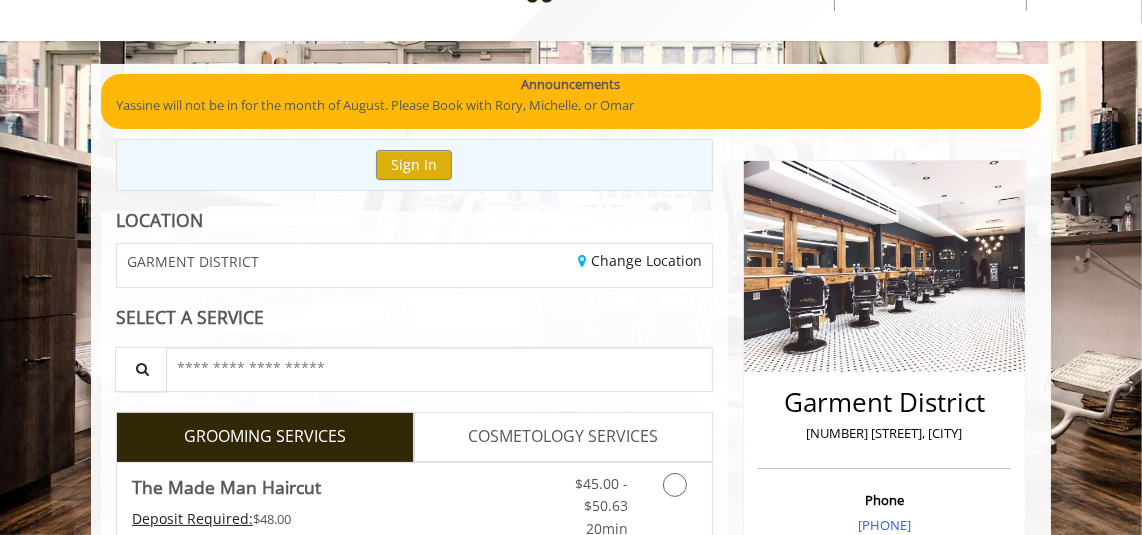 scroll, scrollTop: 89, scrollLeft: 0, axis: vertical 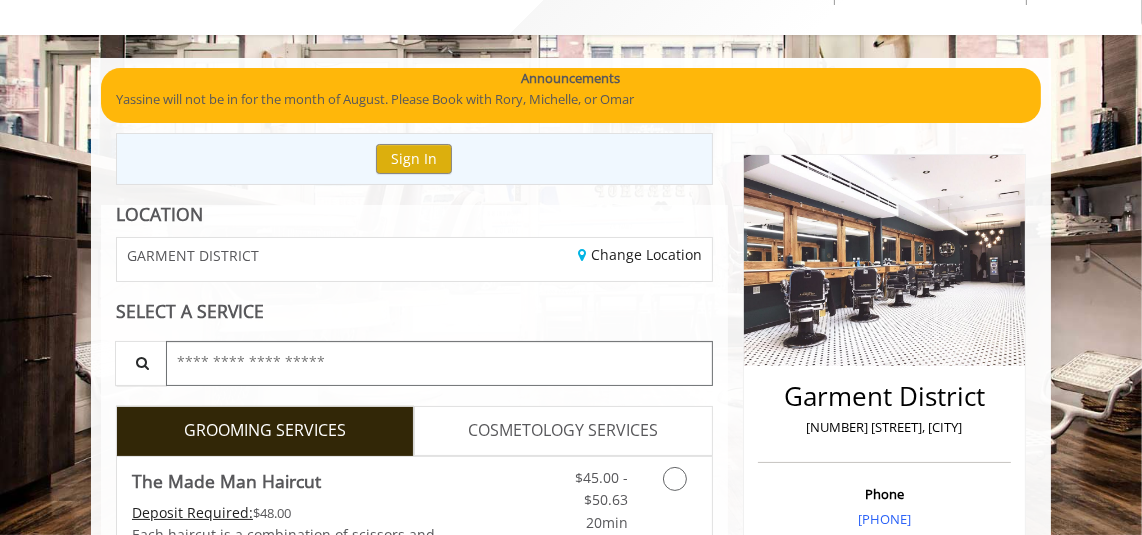 click at bounding box center (439, 363) 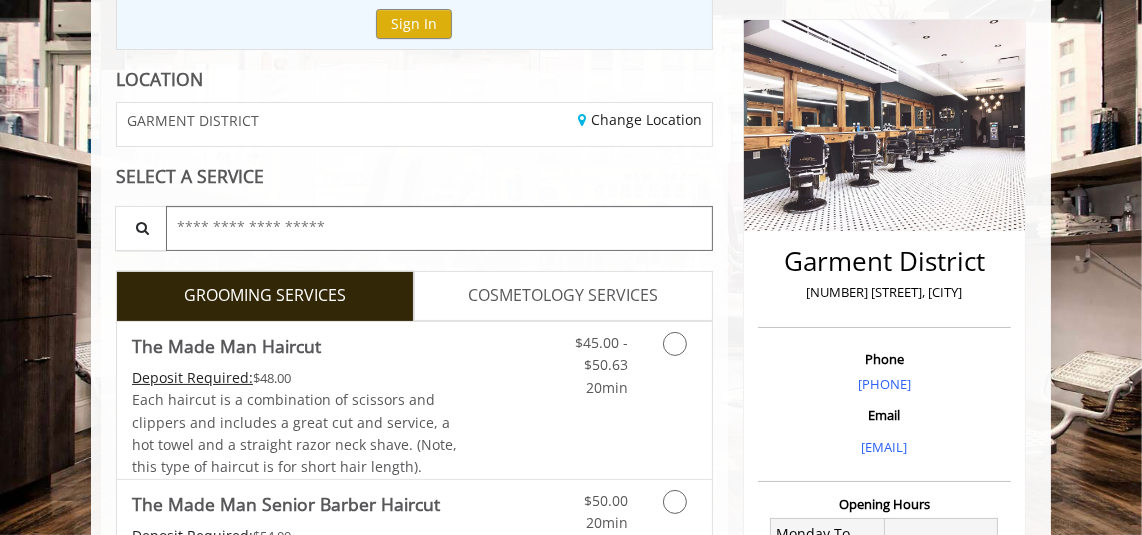 scroll, scrollTop: 227, scrollLeft: 0, axis: vertical 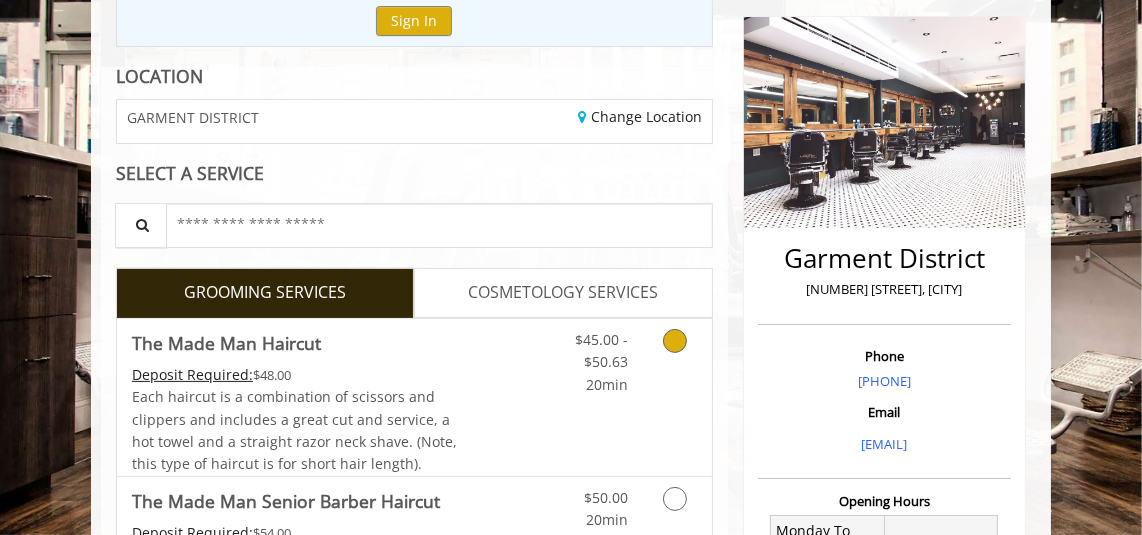 click at bounding box center (675, 341) 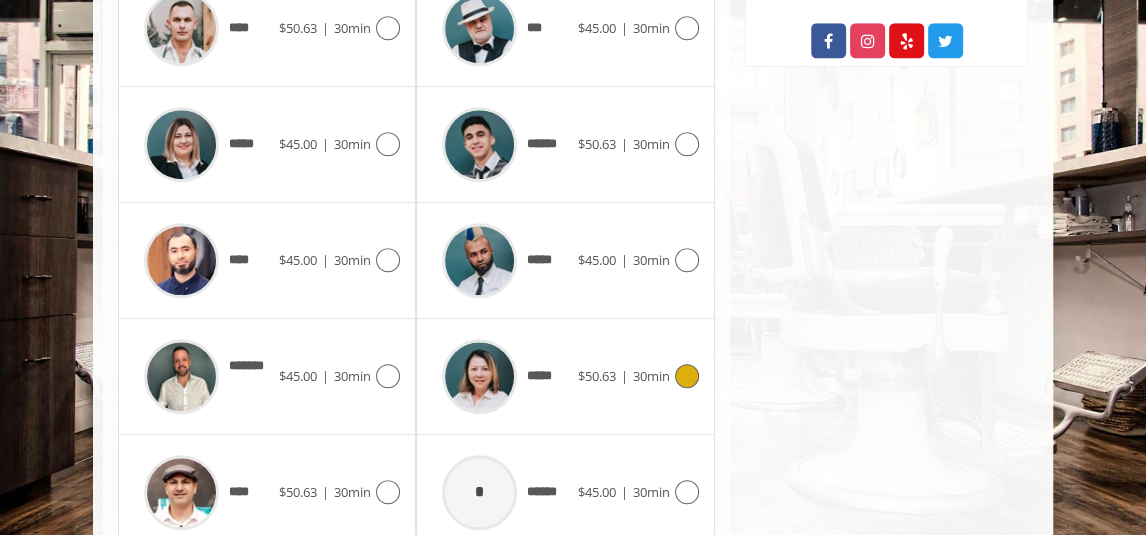 scroll, scrollTop: 1205, scrollLeft: 0, axis: vertical 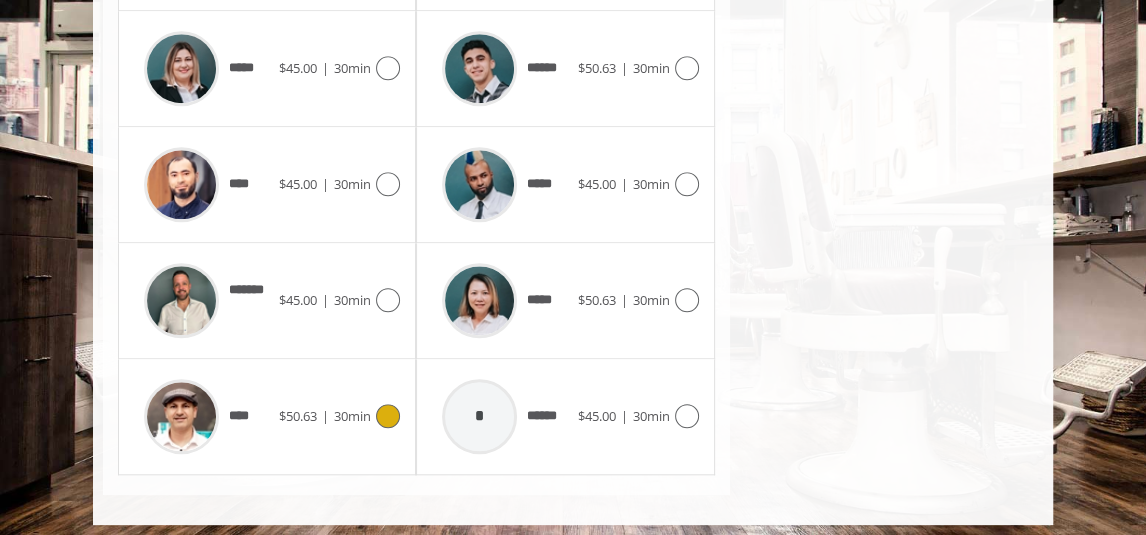 click on "****" at bounding box center [246, 416] 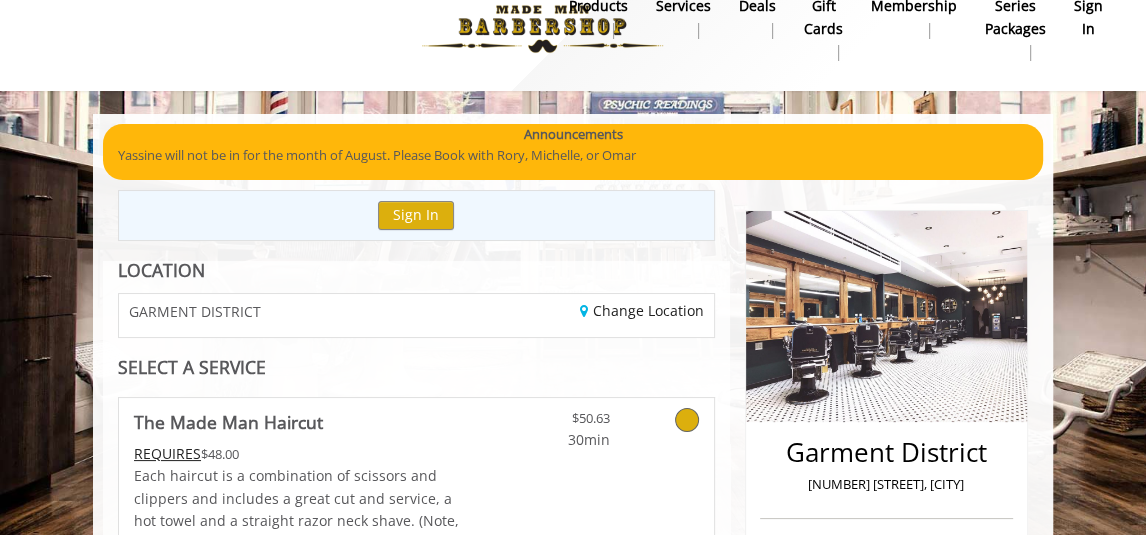 scroll, scrollTop: 19, scrollLeft: 0, axis: vertical 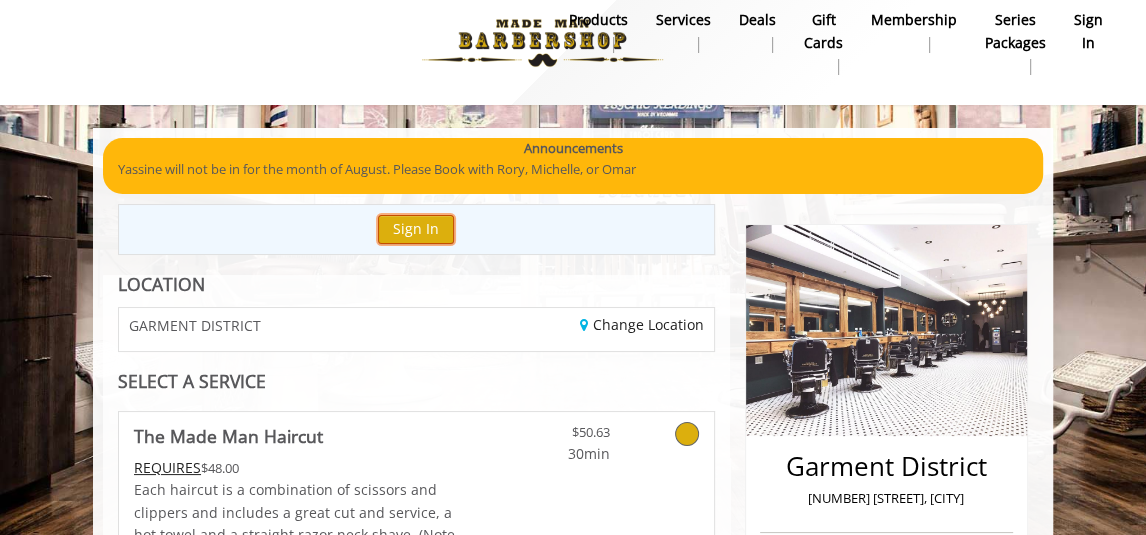 click on "Sign In" at bounding box center [416, 229] 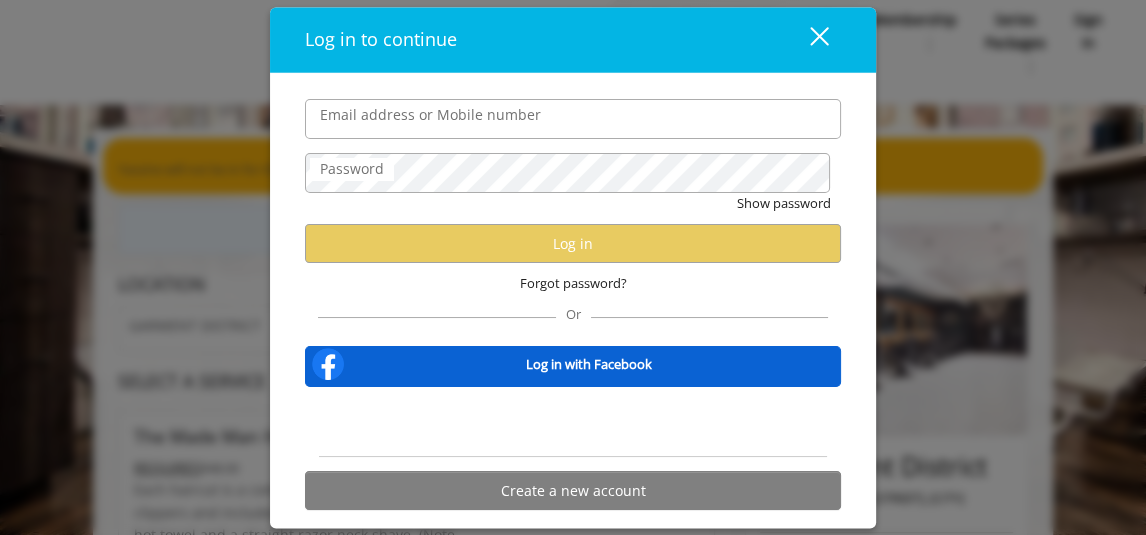 type on "**********" 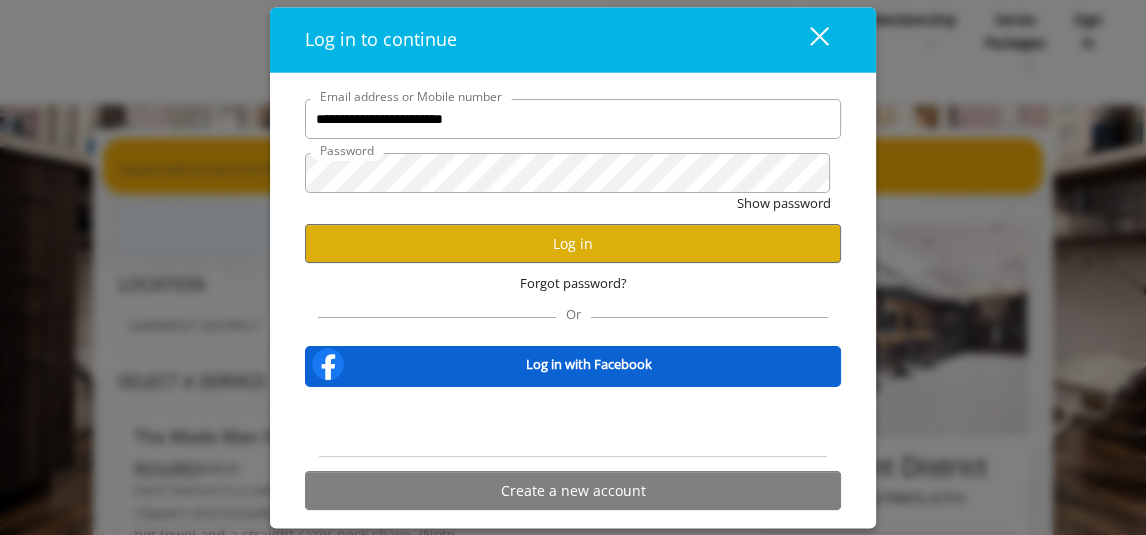 scroll, scrollTop: 0, scrollLeft: 0, axis: both 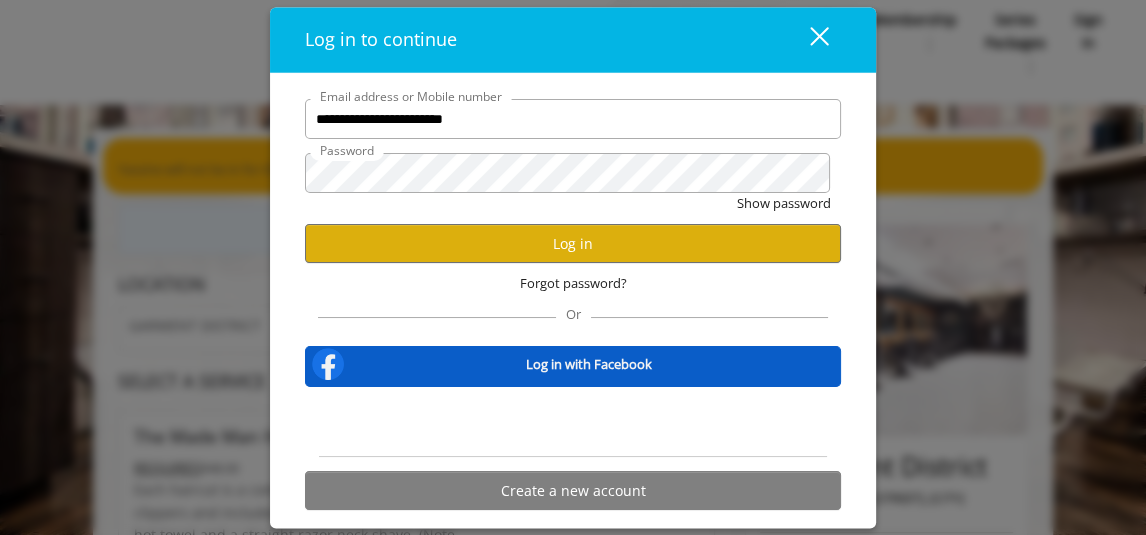 click on "Log in with Facebook" at bounding box center (589, 364) 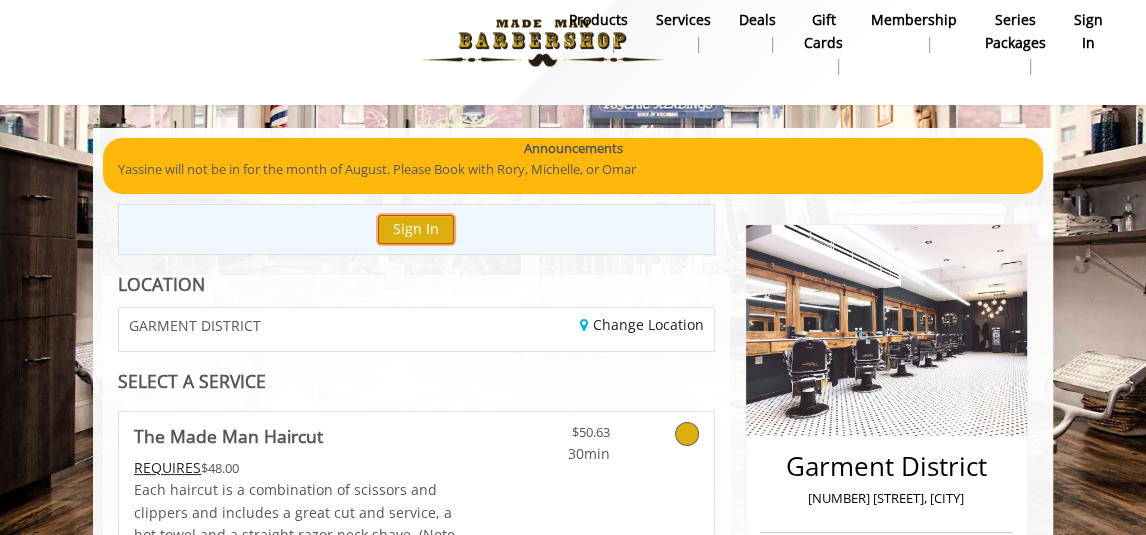 click on "Sign In" at bounding box center (416, 229) 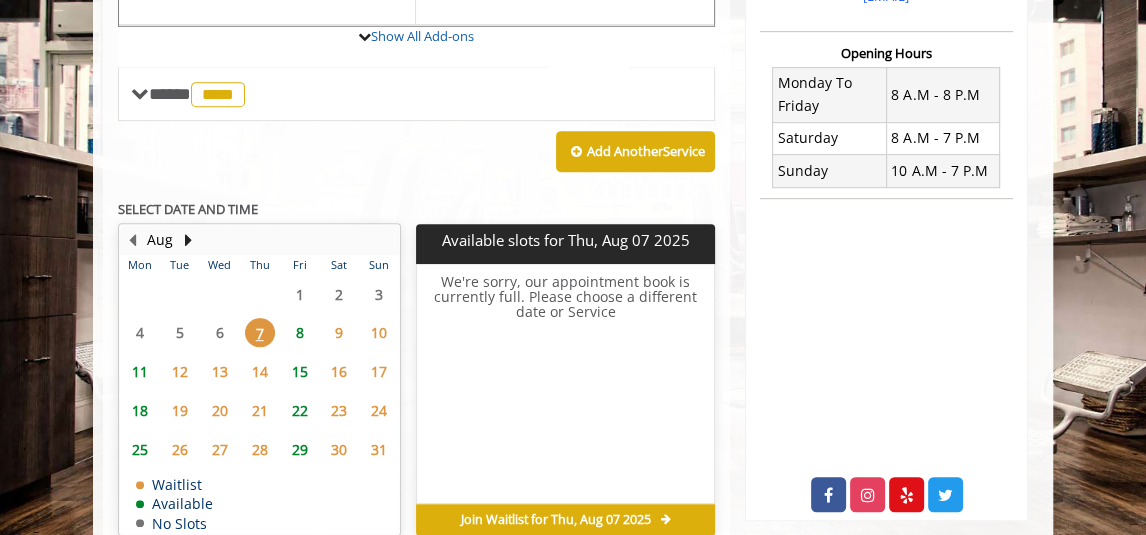 scroll, scrollTop: 677, scrollLeft: 0, axis: vertical 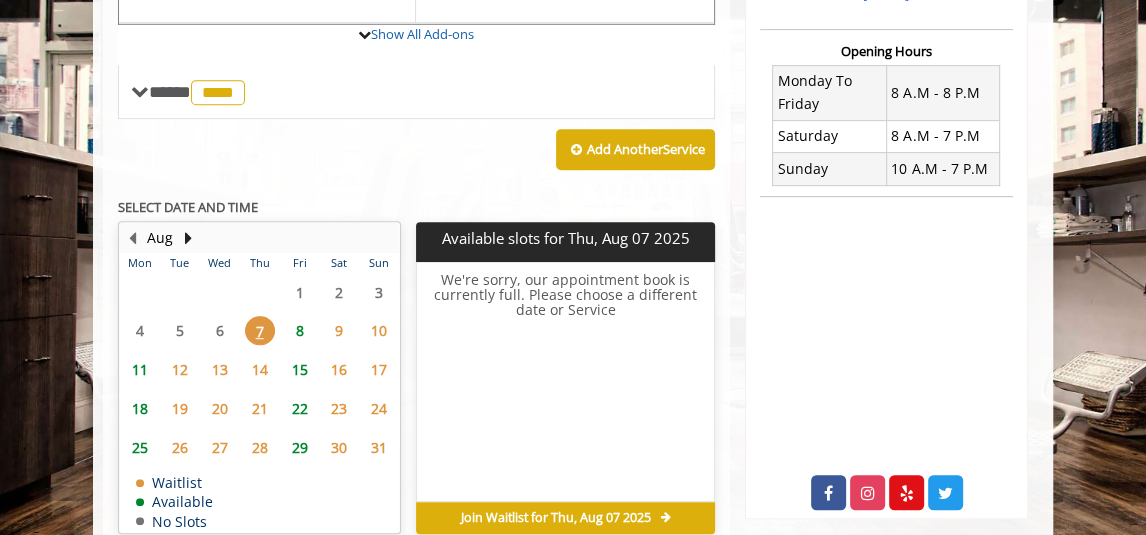 click on "18" 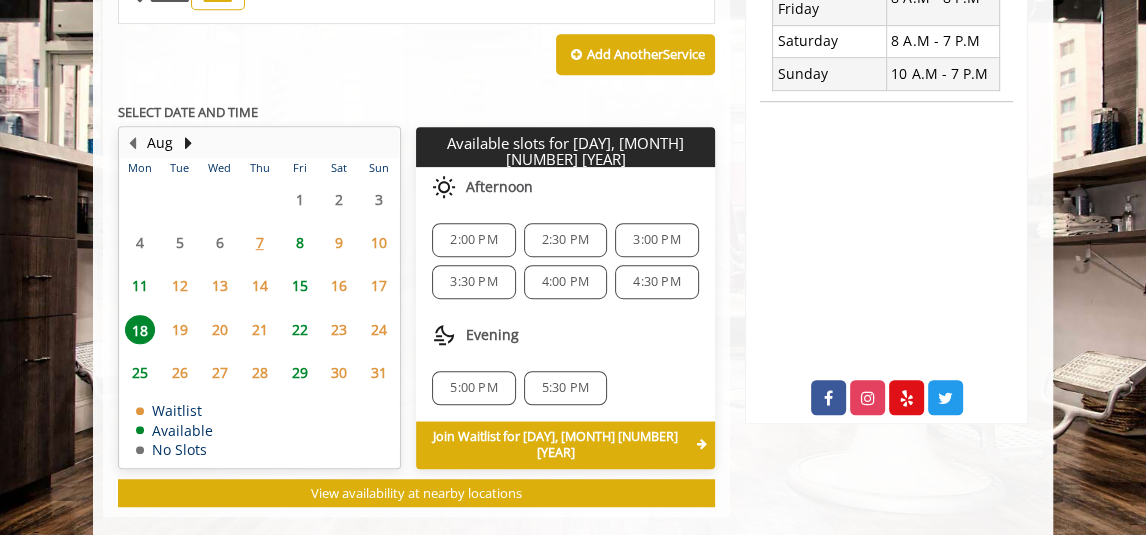 scroll, scrollTop: 774, scrollLeft: 0, axis: vertical 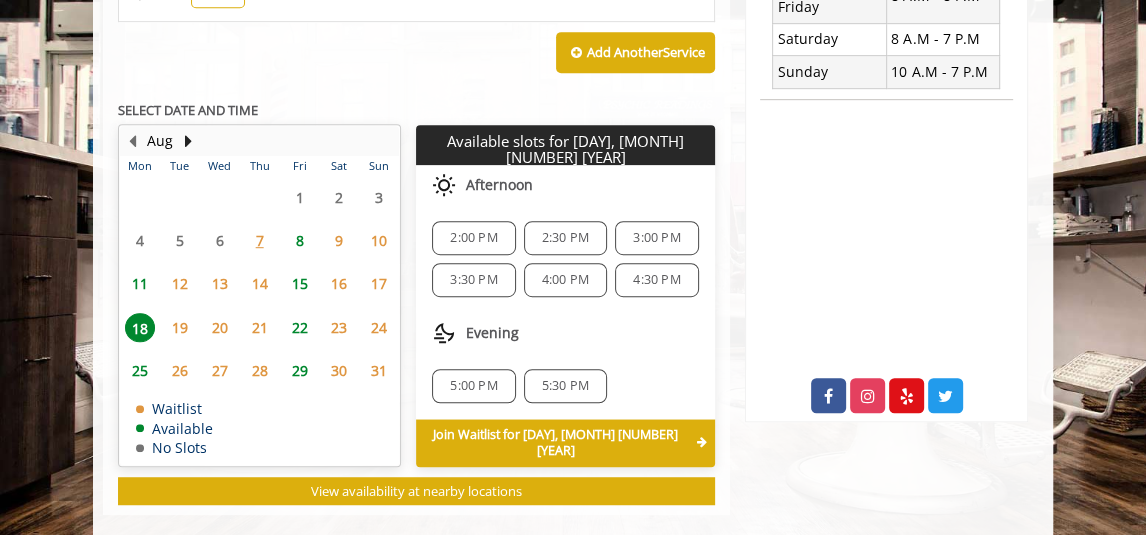 click on "2:00 PM" 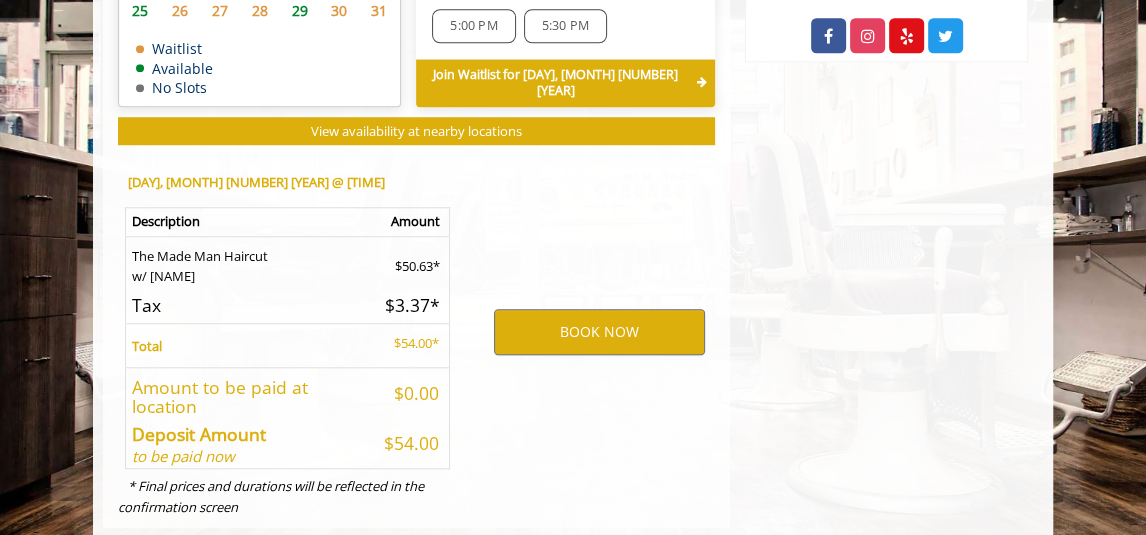 scroll, scrollTop: 1151, scrollLeft: 0, axis: vertical 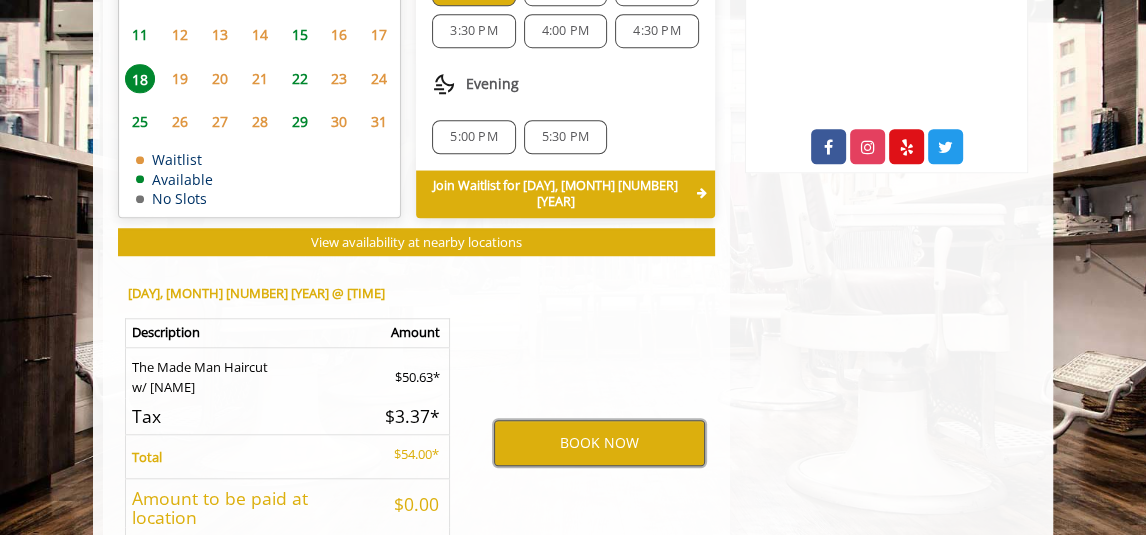 click on "BOOK NOW" at bounding box center [599, 443] 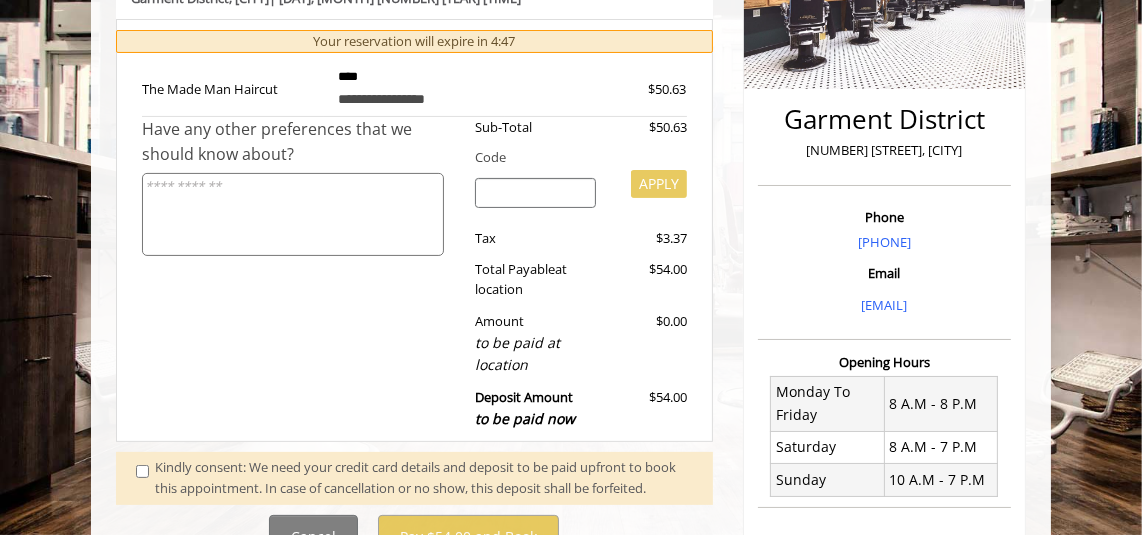 scroll, scrollTop: 375, scrollLeft: 0, axis: vertical 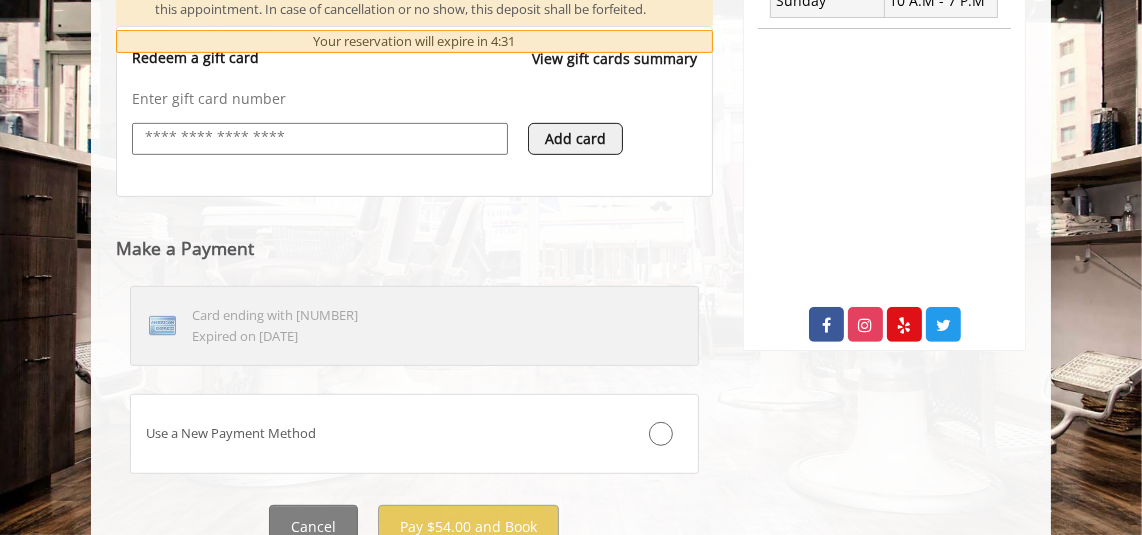 click on "Expired on [DATE]" 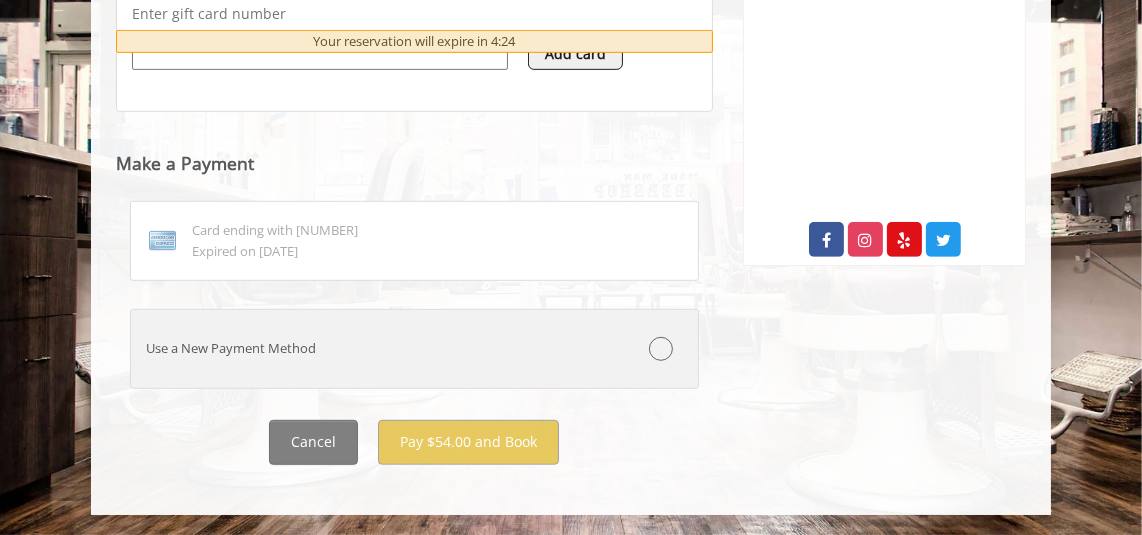 scroll, scrollTop: 940, scrollLeft: 0, axis: vertical 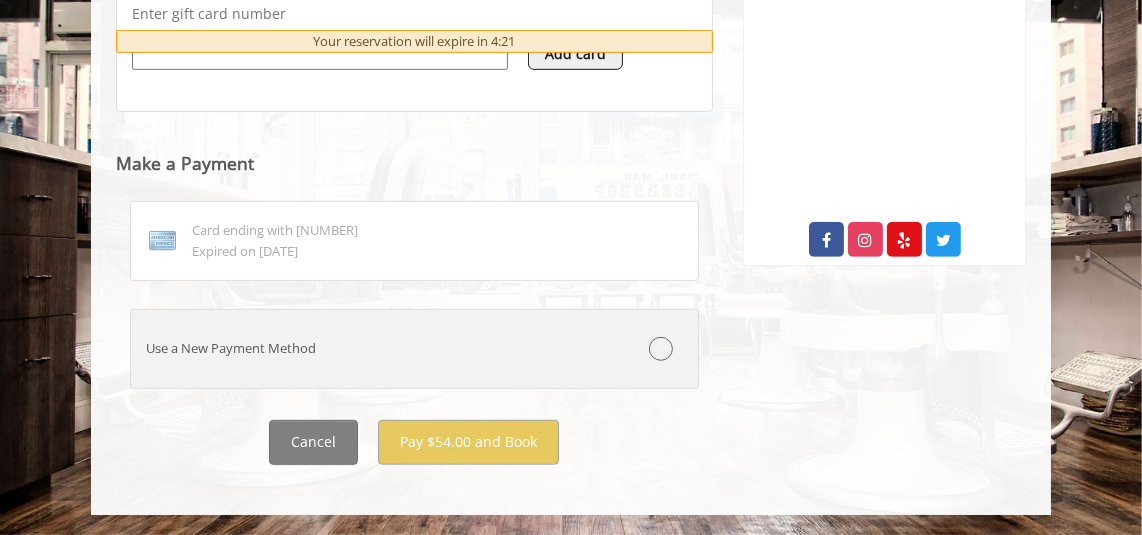 click on "Use a New Payment Method" at bounding box center [414, 349] 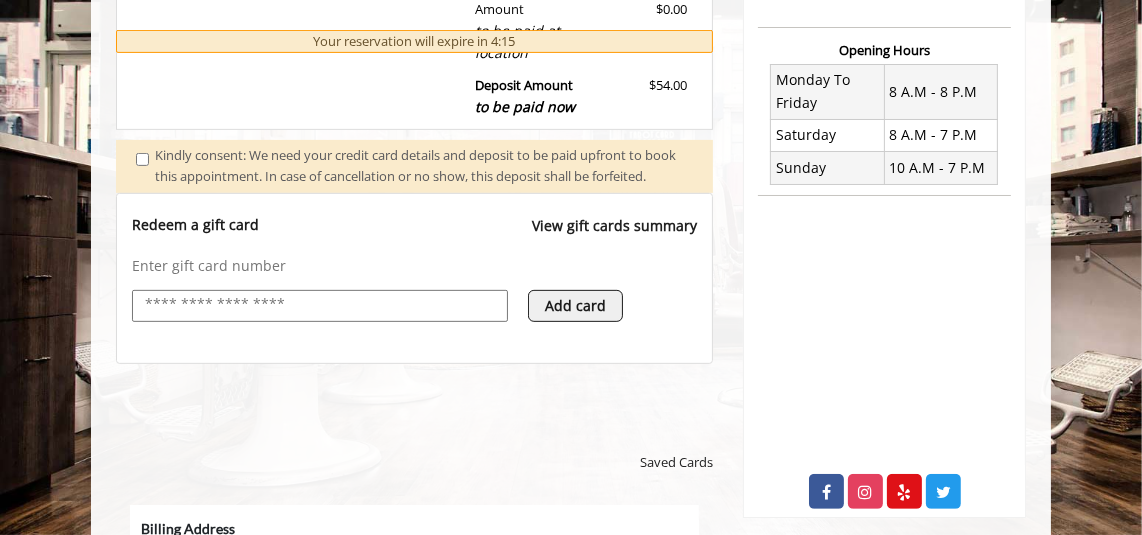 scroll, scrollTop: 675, scrollLeft: 0, axis: vertical 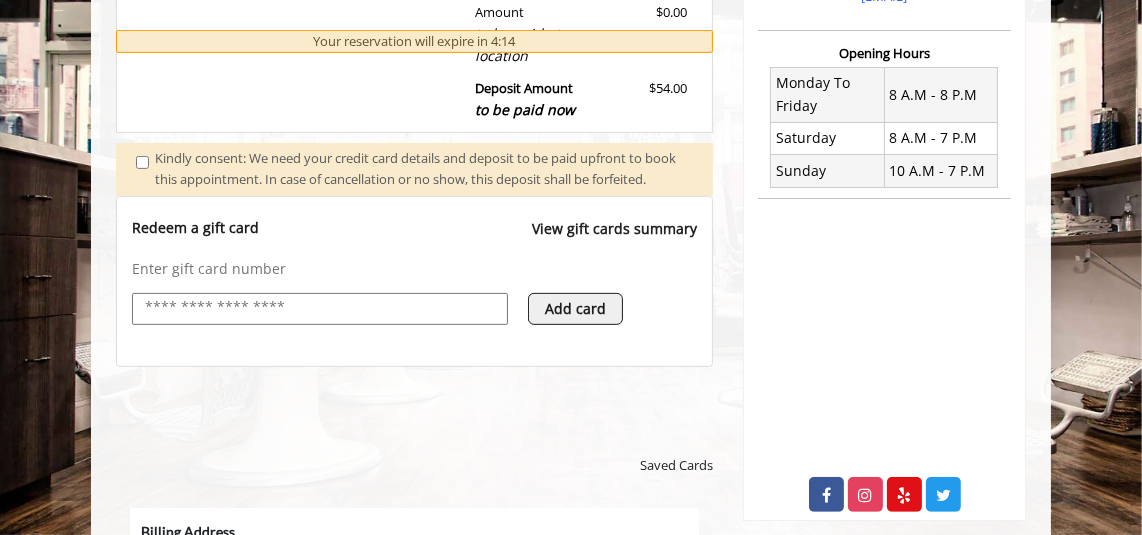 click at bounding box center [320, 319] 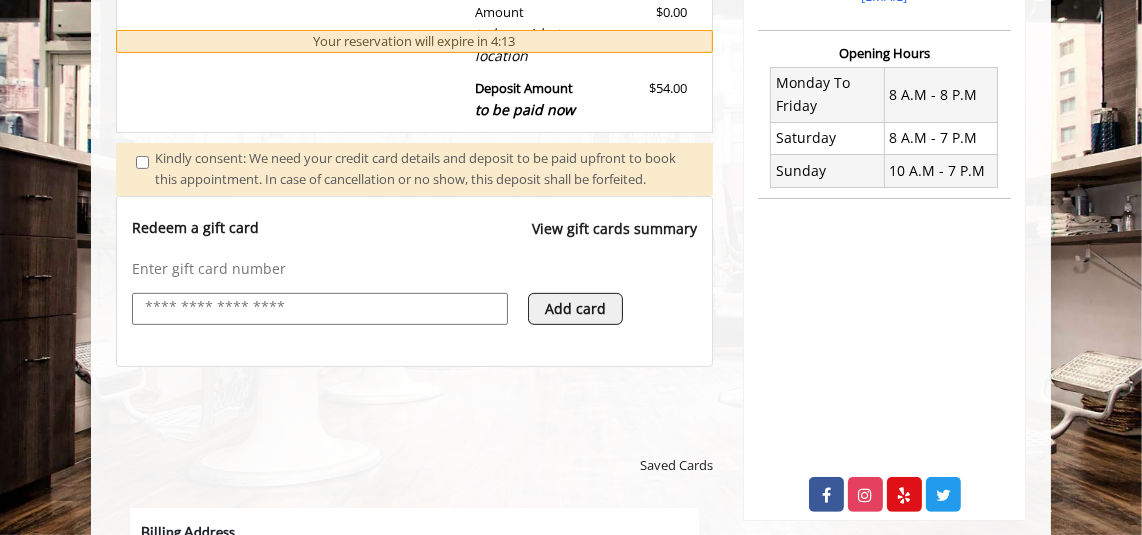 click at bounding box center [320, 308] 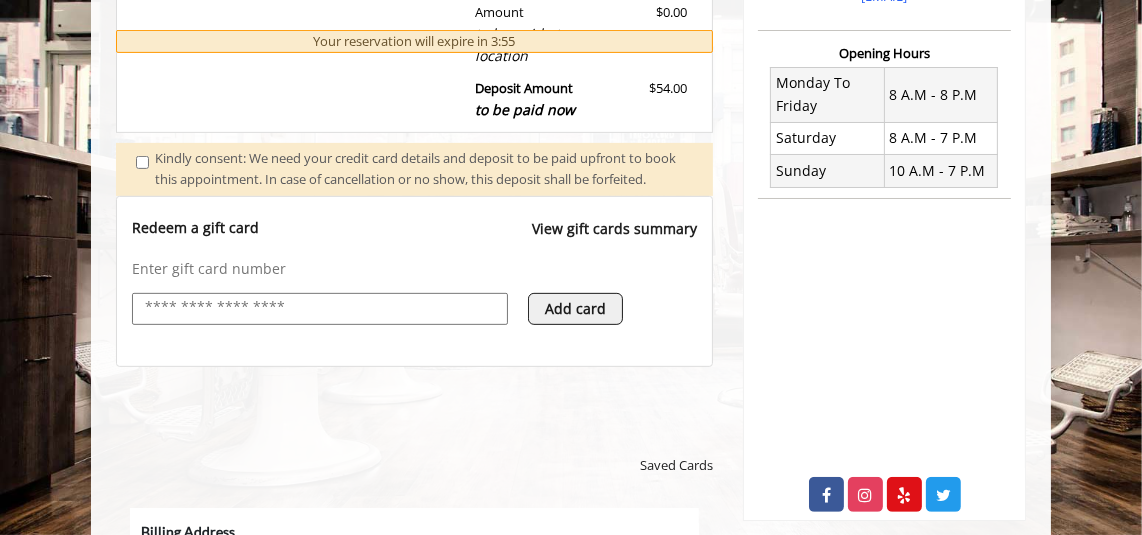 type on "**********" 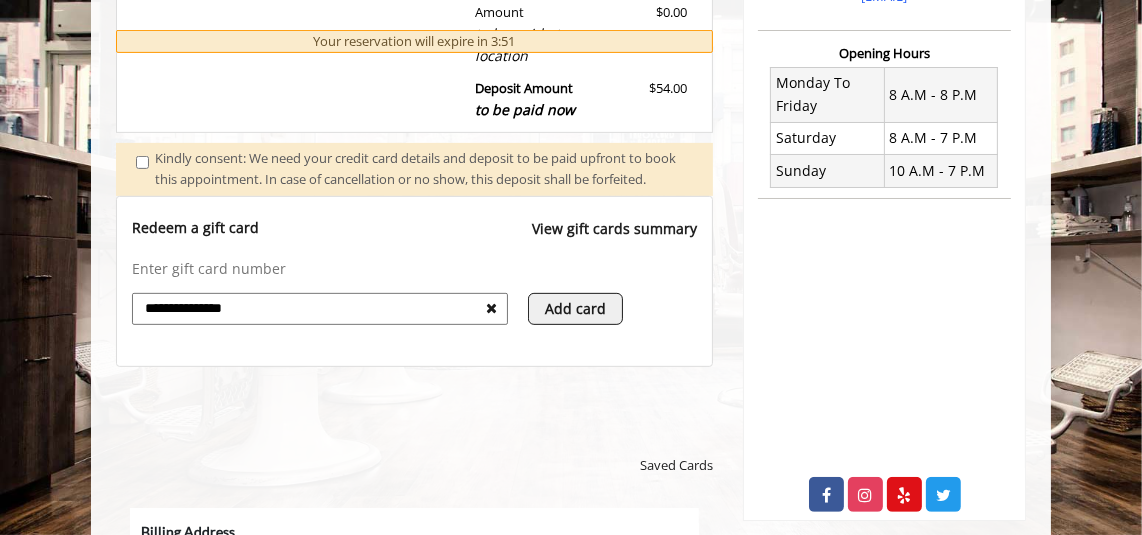 click on "Add card" at bounding box center (575, 309) 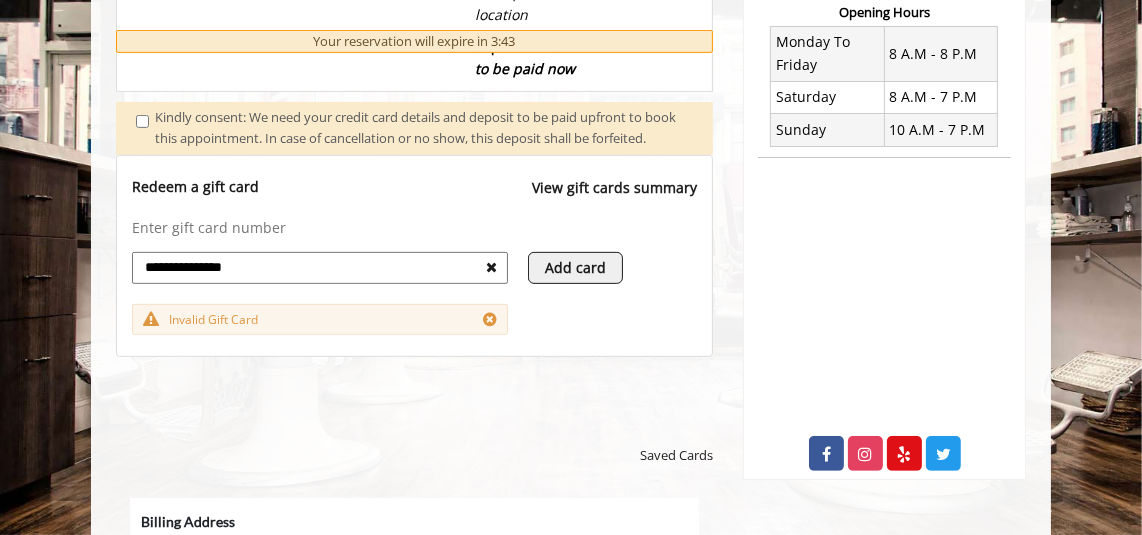 scroll, scrollTop: 639, scrollLeft: 0, axis: vertical 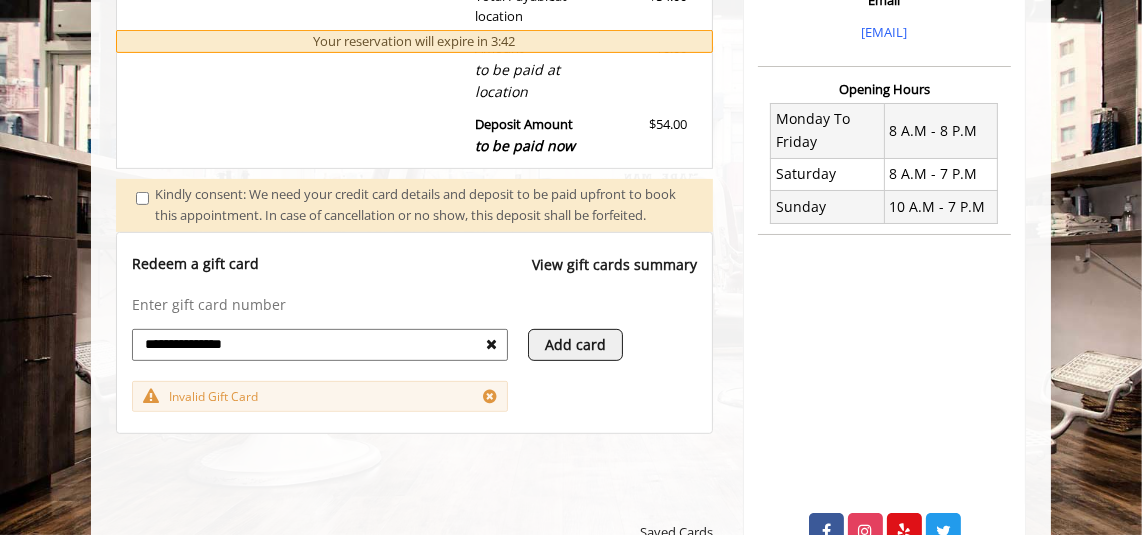 click at bounding box center (491, 344) 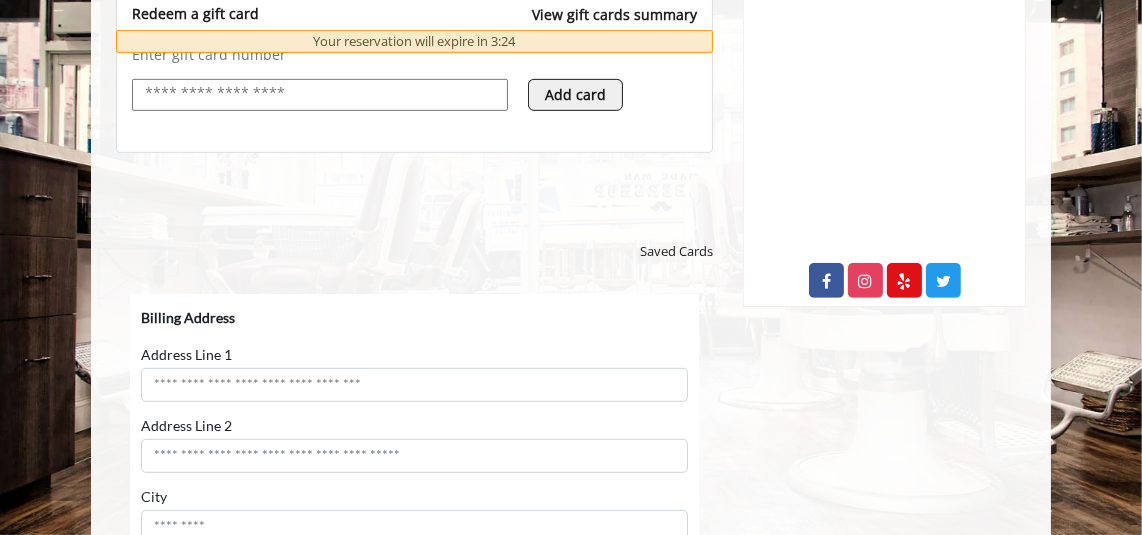 scroll, scrollTop: 890, scrollLeft: 0, axis: vertical 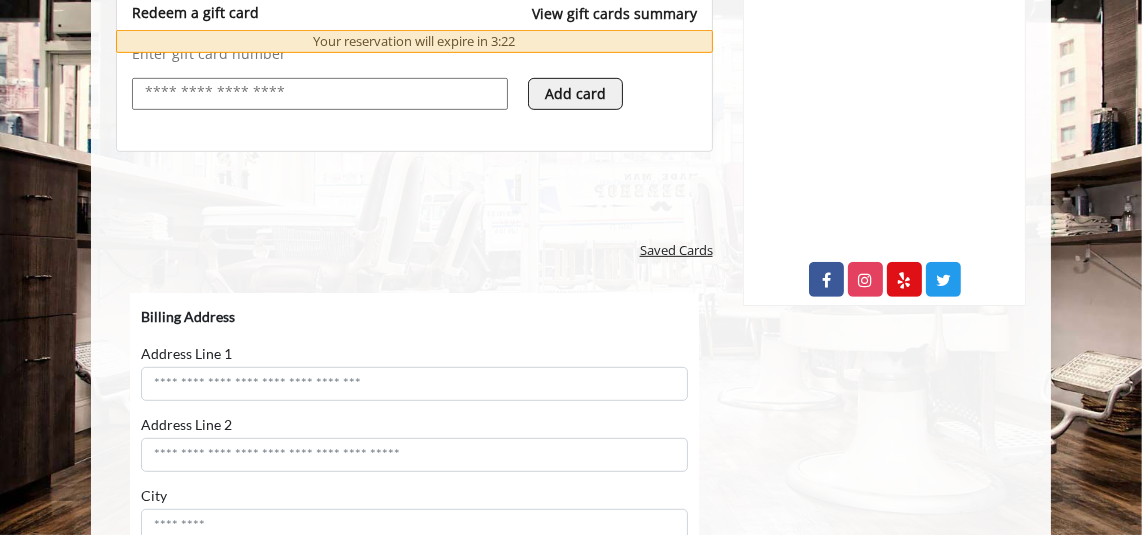 click on "Saved Cards" 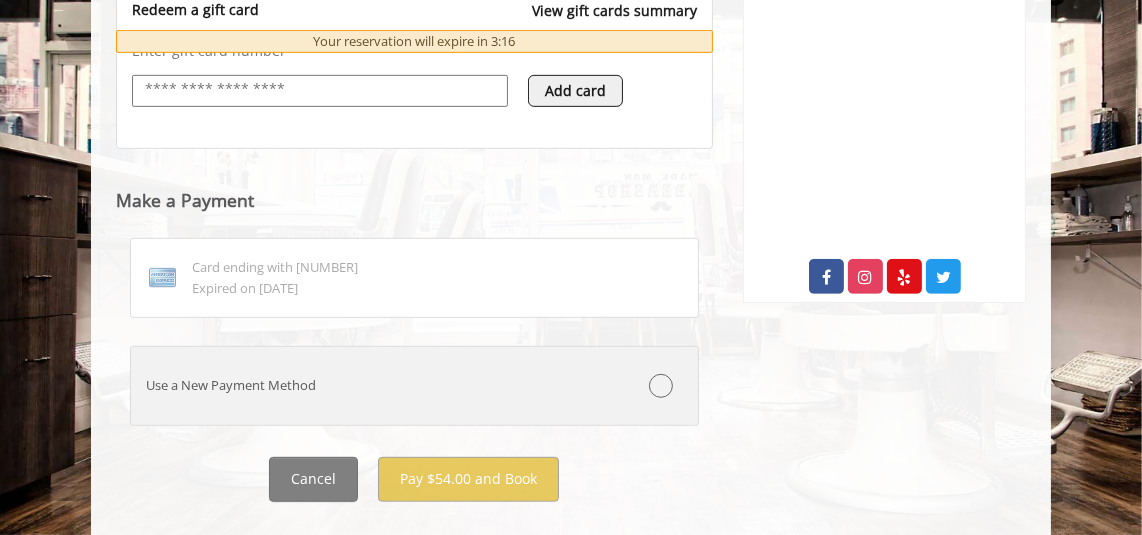 scroll, scrollTop: 865, scrollLeft: 0, axis: vertical 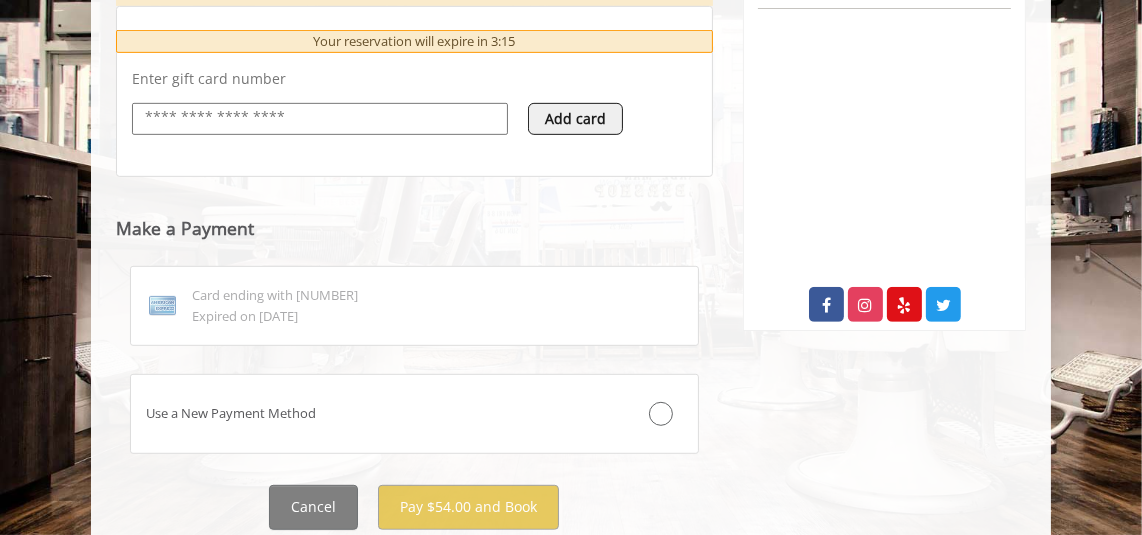 click on "Add card" at bounding box center (575, 119) 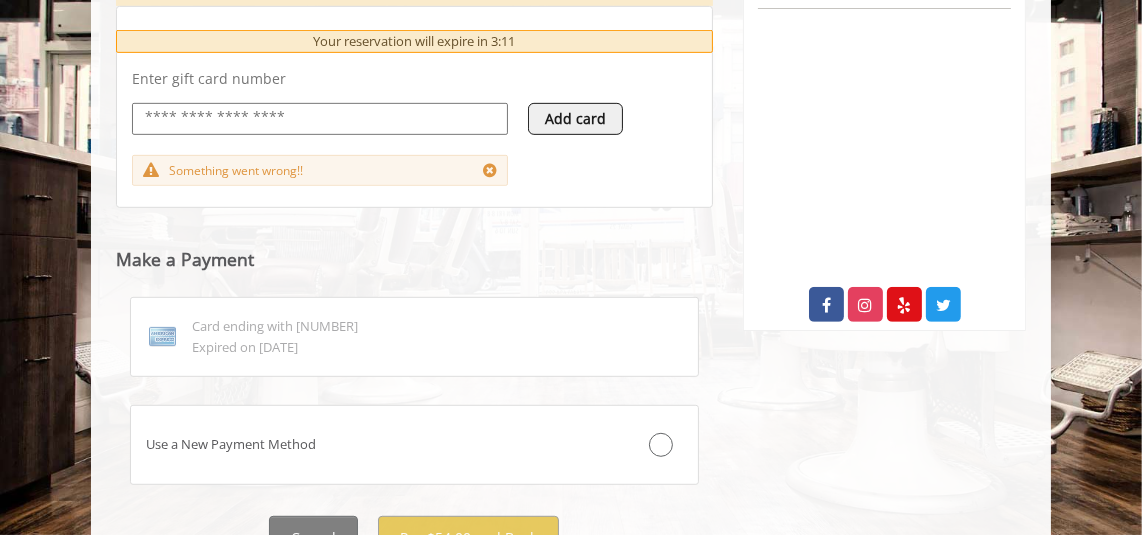 click on "Add card" at bounding box center (575, 119) 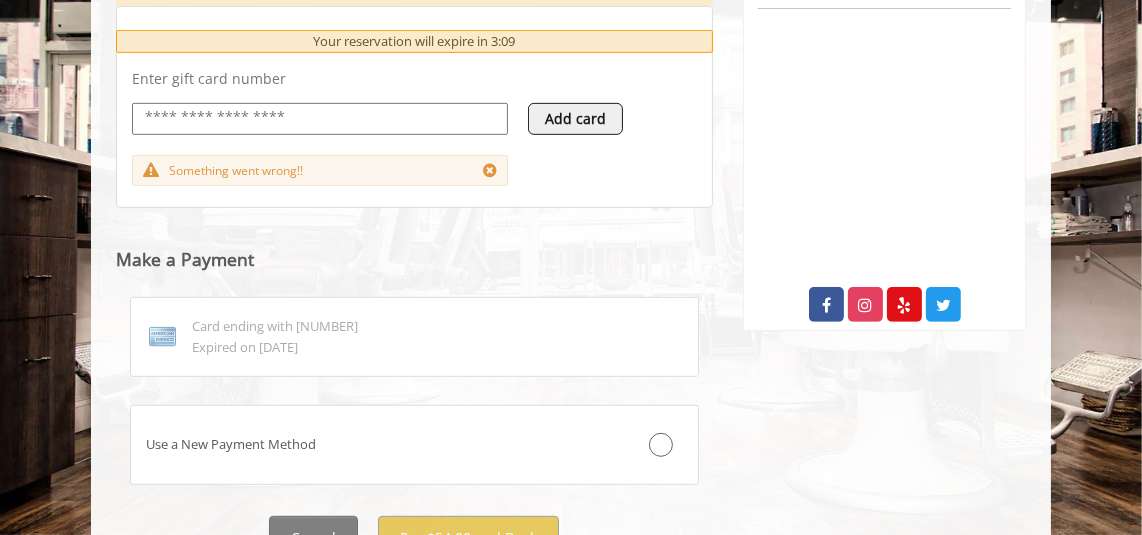 scroll, scrollTop: 976, scrollLeft: 0, axis: vertical 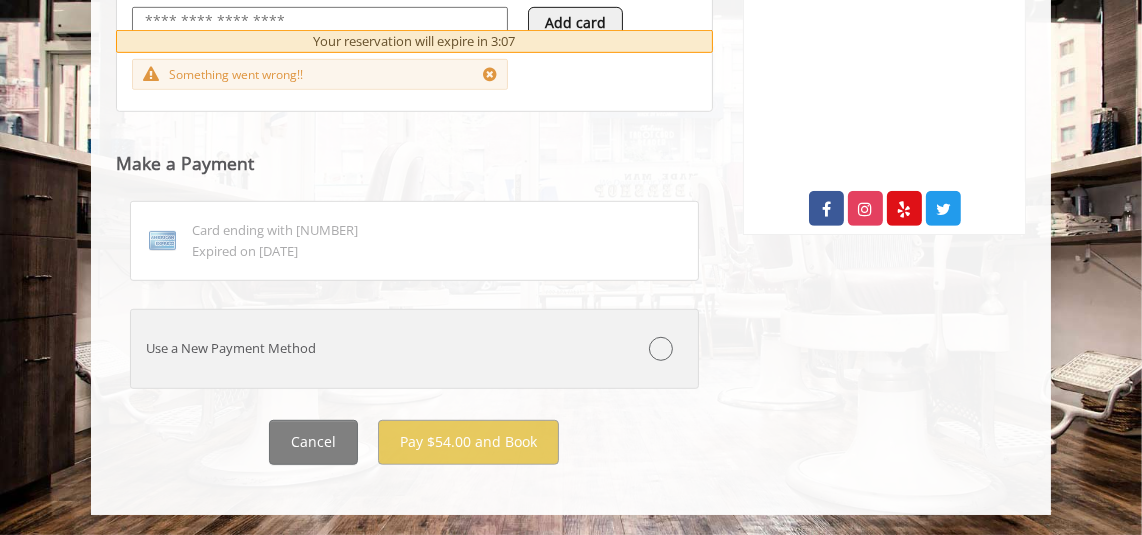 click at bounding box center (661, 349) 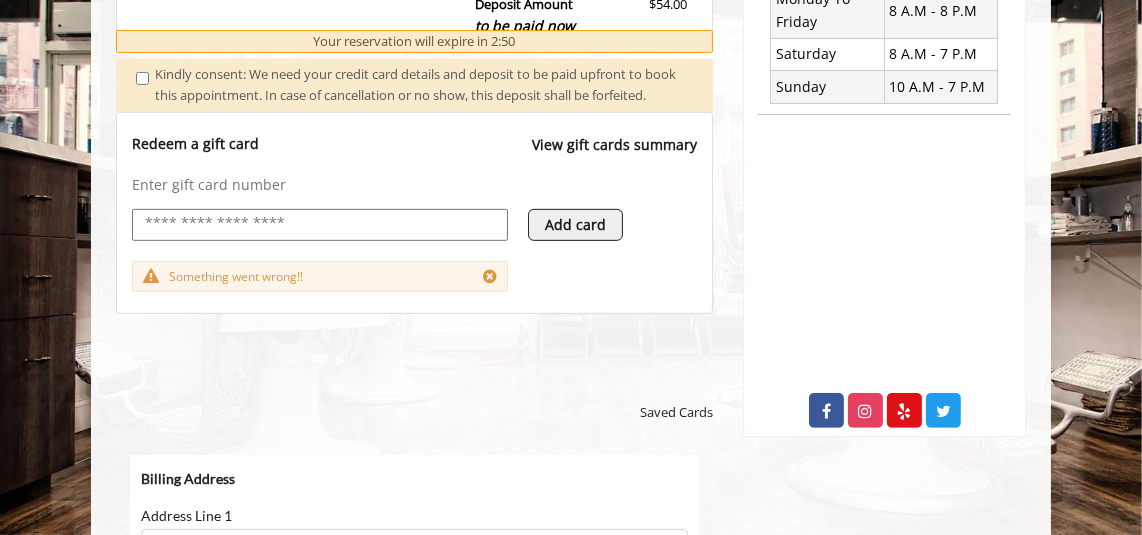 scroll, scrollTop: 780, scrollLeft: 0, axis: vertical 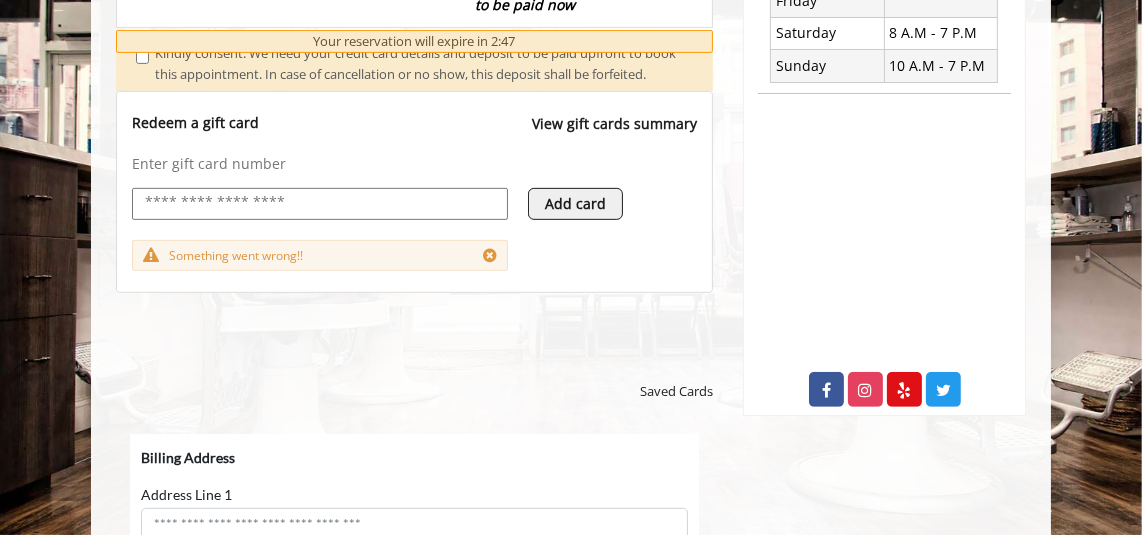 click at bounding box center [490, 255] 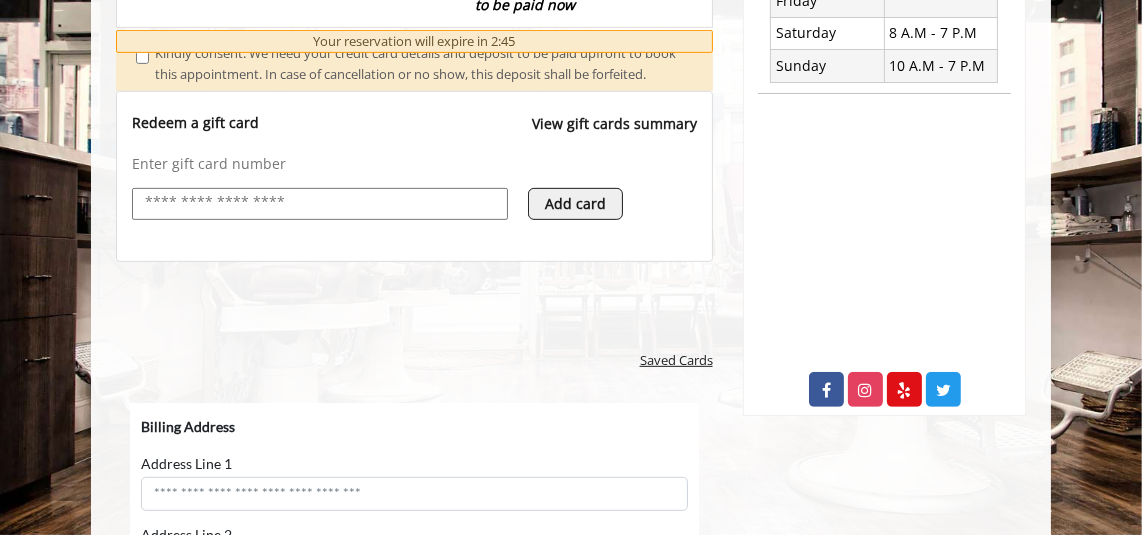 click on "Saved Cards" 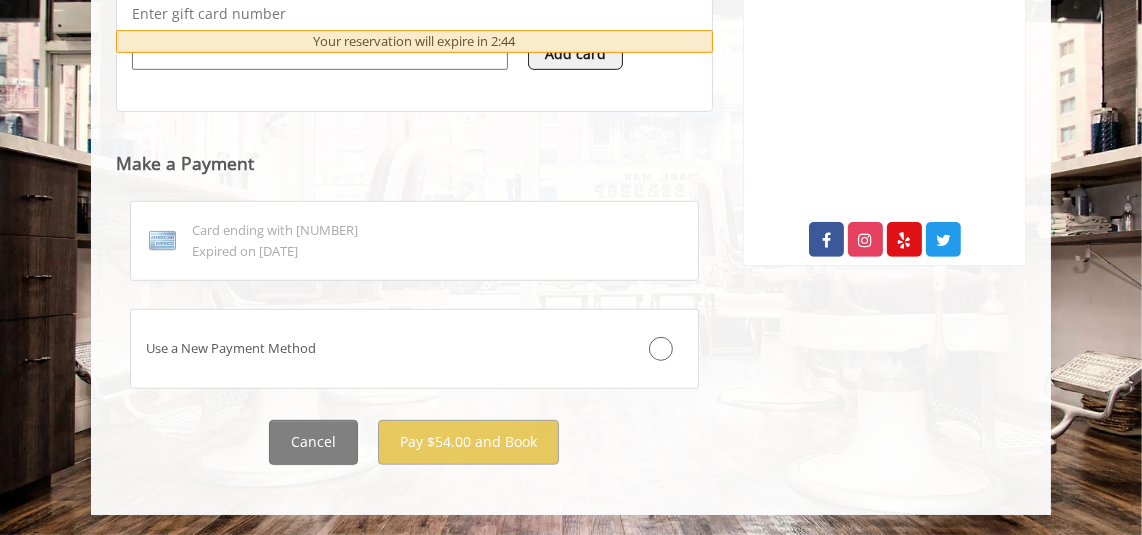 scroll, scrollTop: 945, scrollLeft: 0, axis: vertical 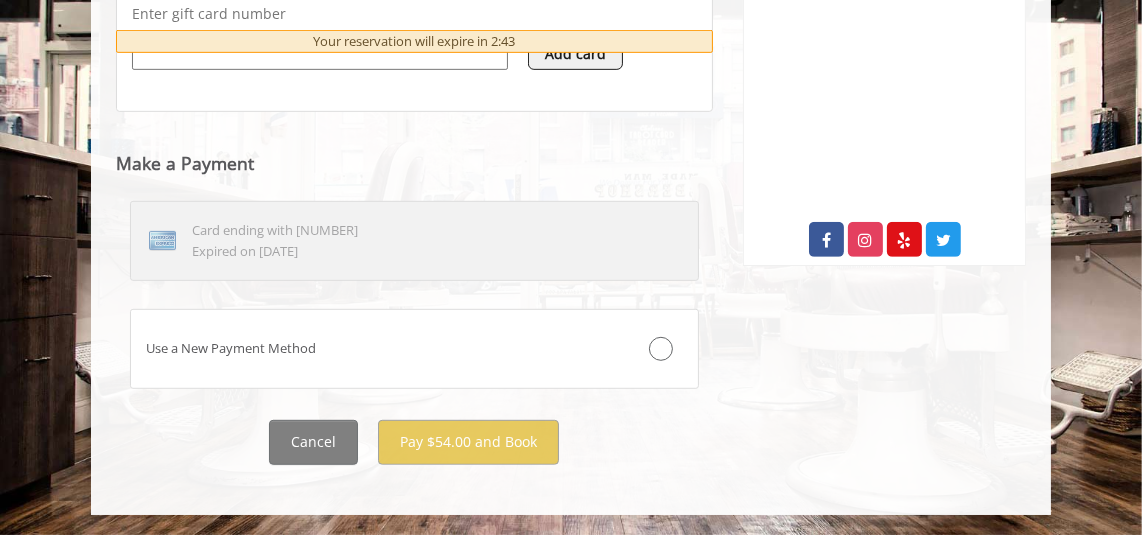 click on "Card ending with [NUMBER] Expired on [DATE]" 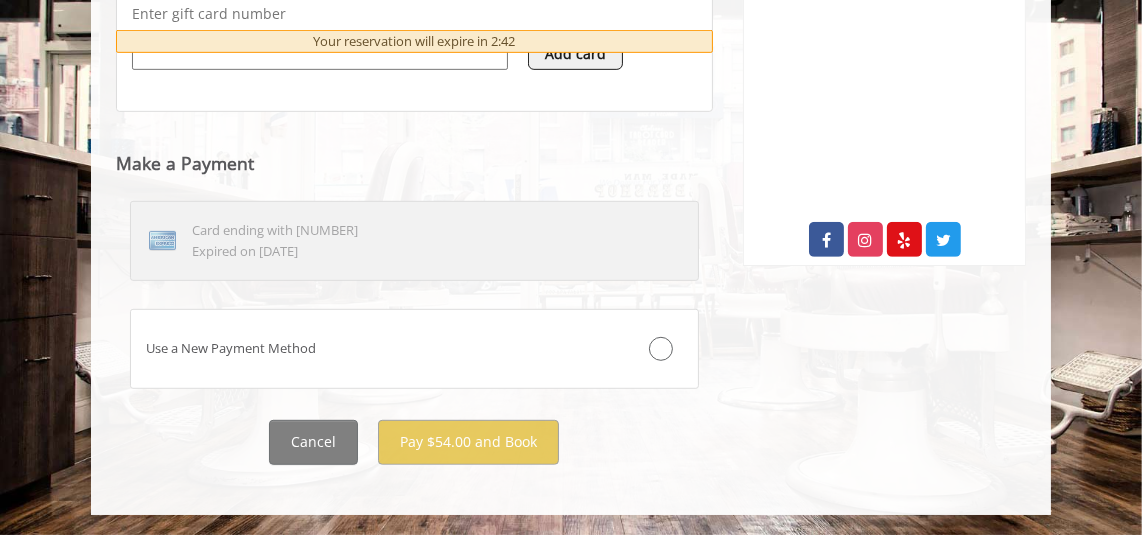 click on "Card ending with [NUMBER] Expired on [DATE]" 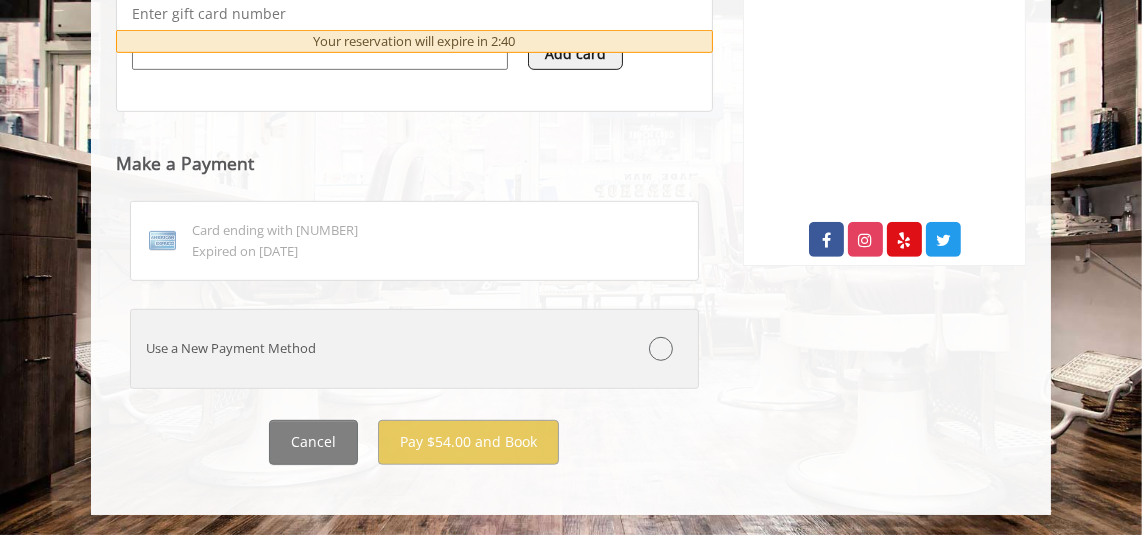 click at bounding box center [661, 349] 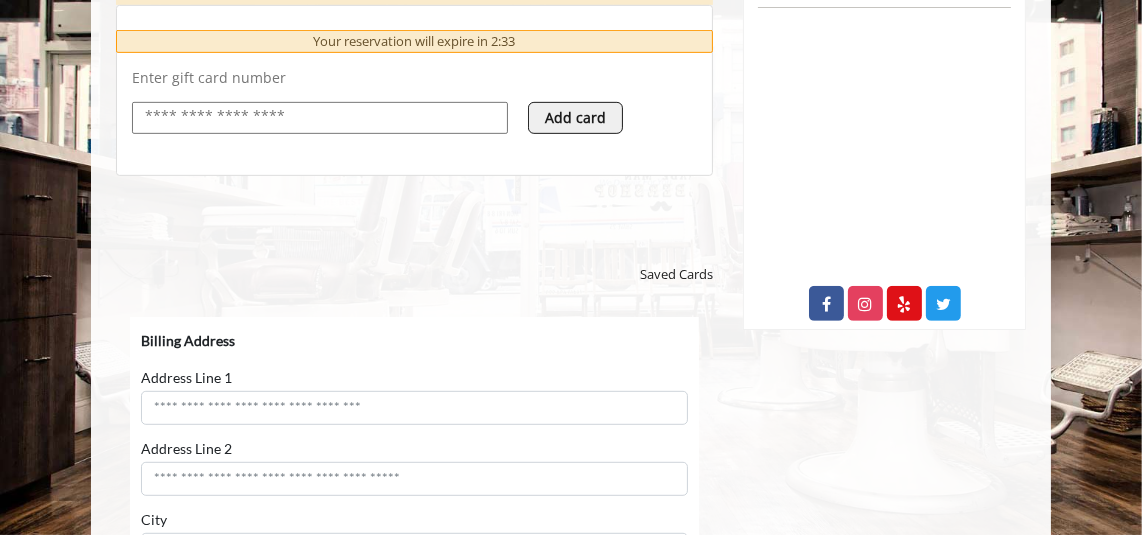 scroll, scrollTop: 851, scrollLeft: 0, axis: vertical 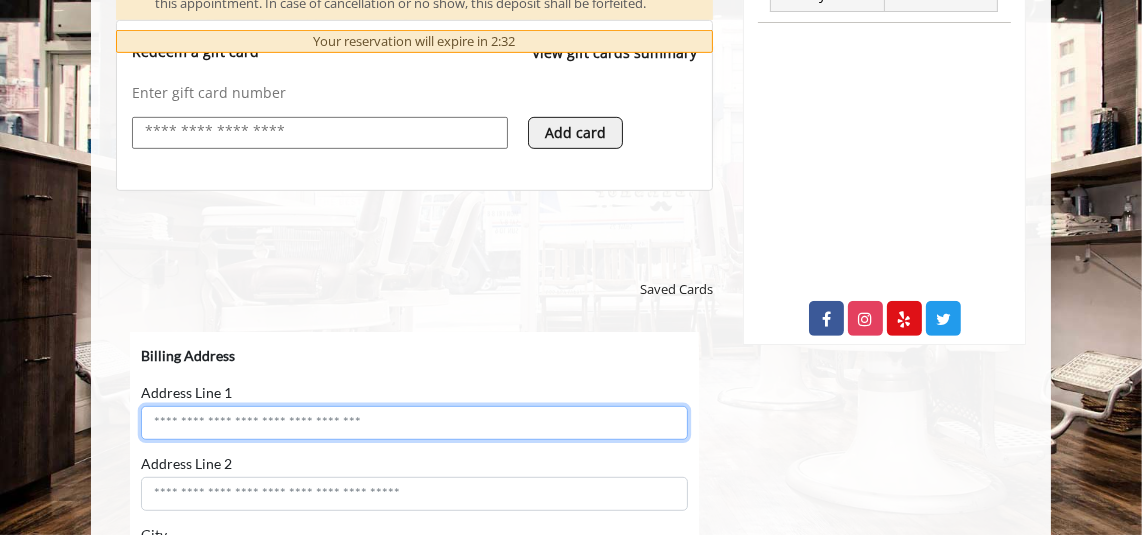 click on "Address Line 1" at bounding box center (413, 422) 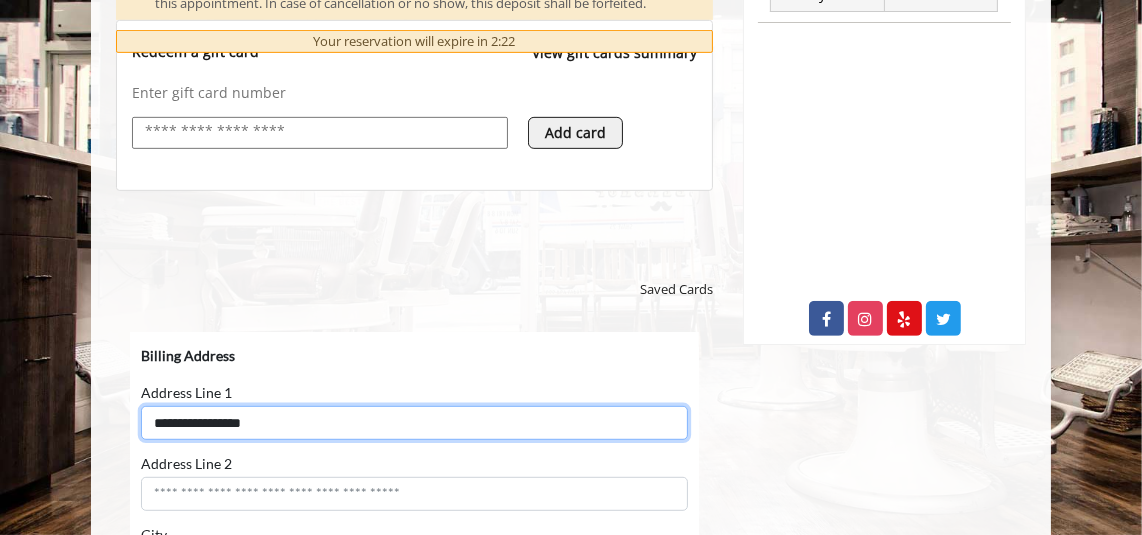 scroll, scrollTop: 971, scrollLeft: 0, axis: vertical 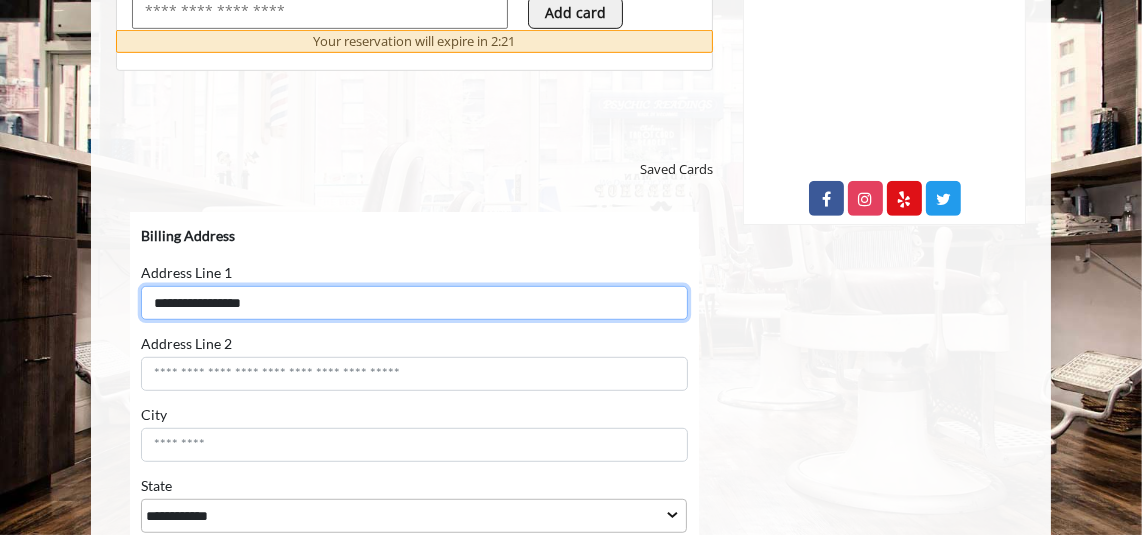 type on "**********" 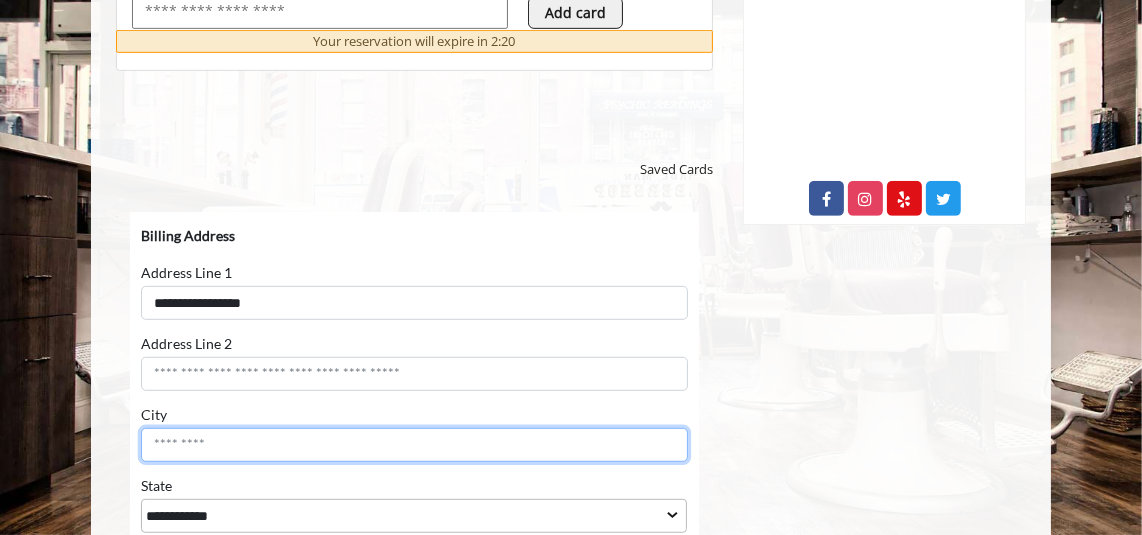 click on "City" at bounding box center (413, 444) 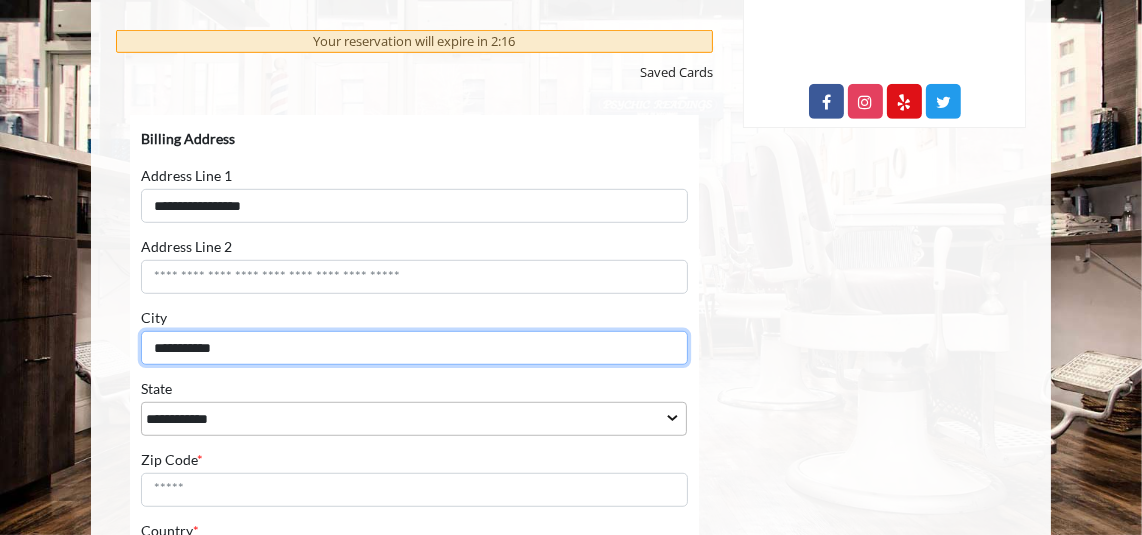 scroll, scrollTop: 1074, scrollLeft: 0, axis: vertical 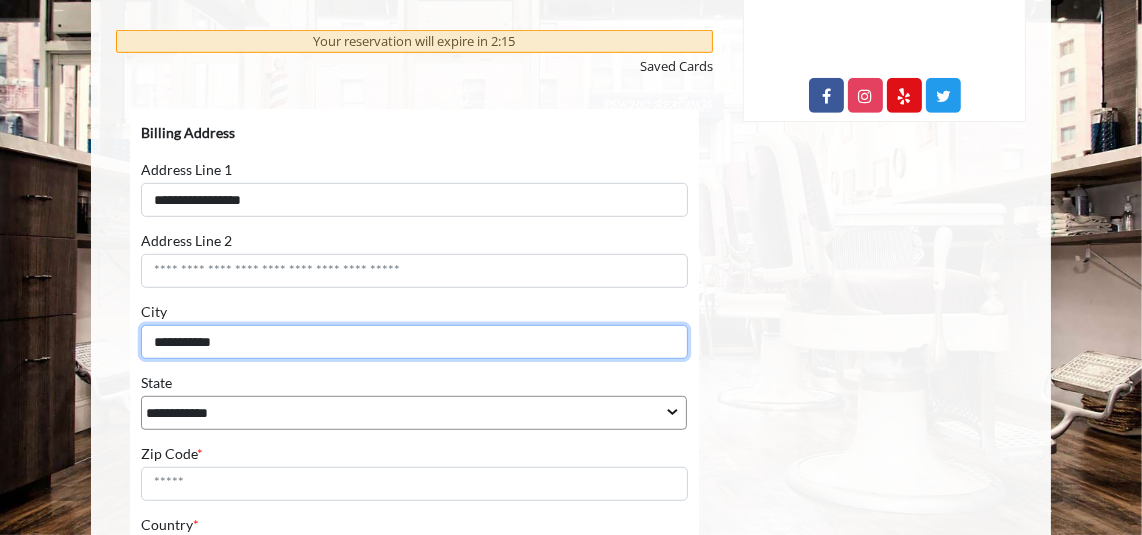 type on "**********" 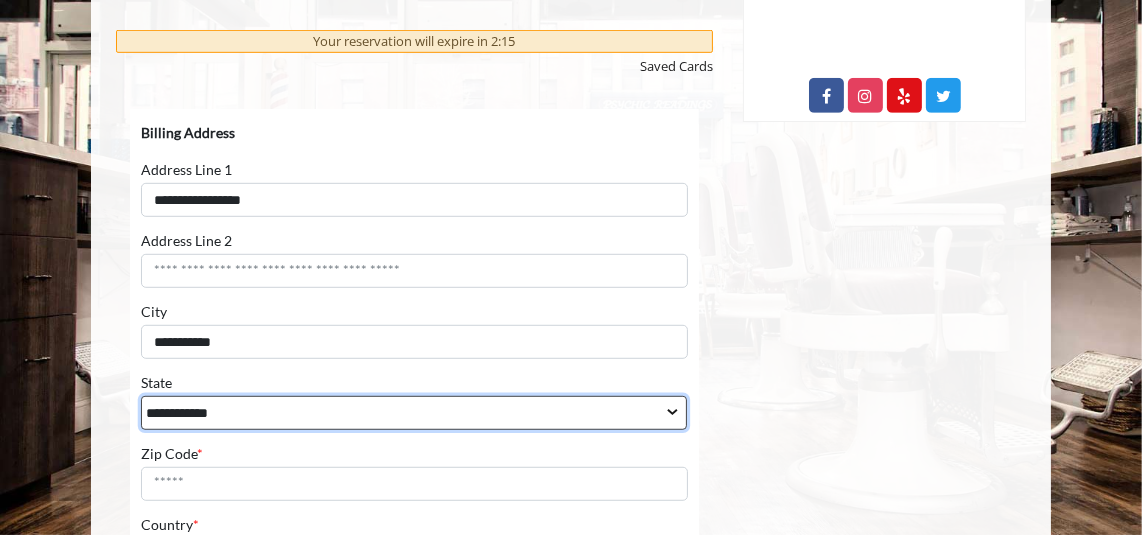 click on "**********" at bounding box center [413, 412] 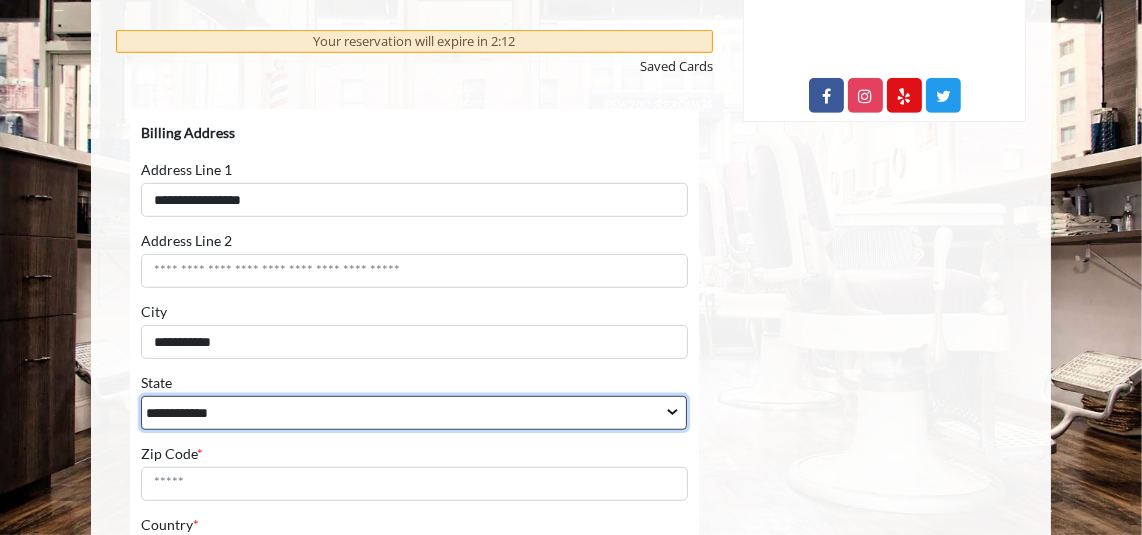 select on "**" 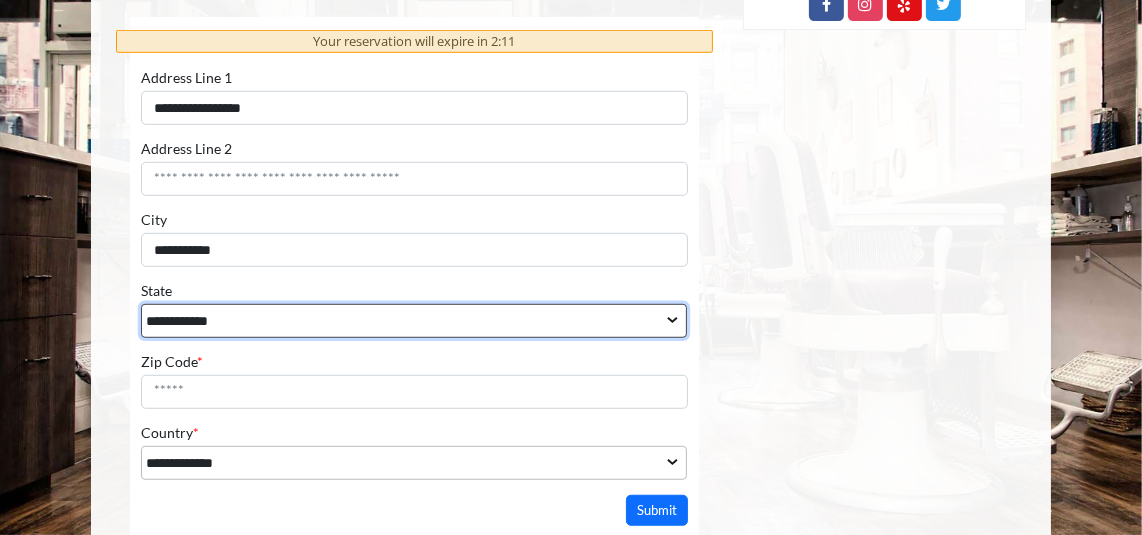 scroll, scrollTop: 1215, scrollLeft: 0, axis: vertical 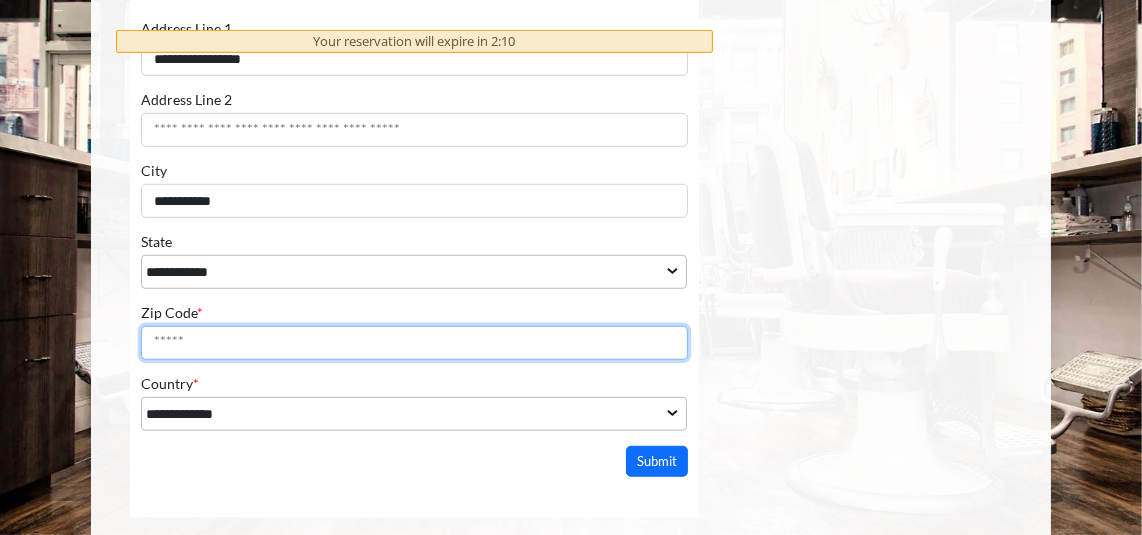 click on "Zip Code  *" at bounding box center (413, 343) 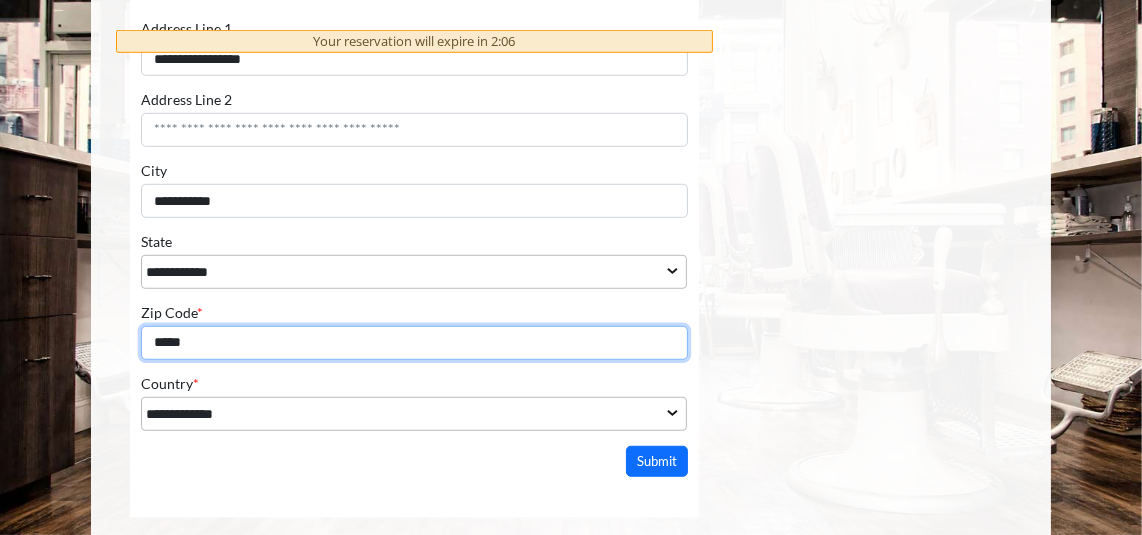scroll, scrollTop: 1241, scrollLeft: 0, axis: vertical 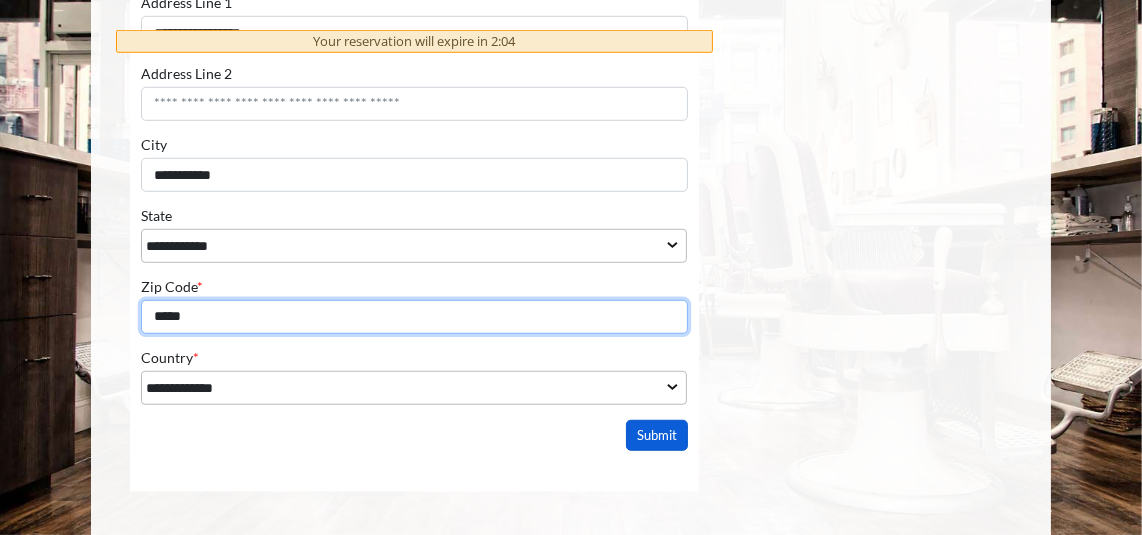 type on "*****" 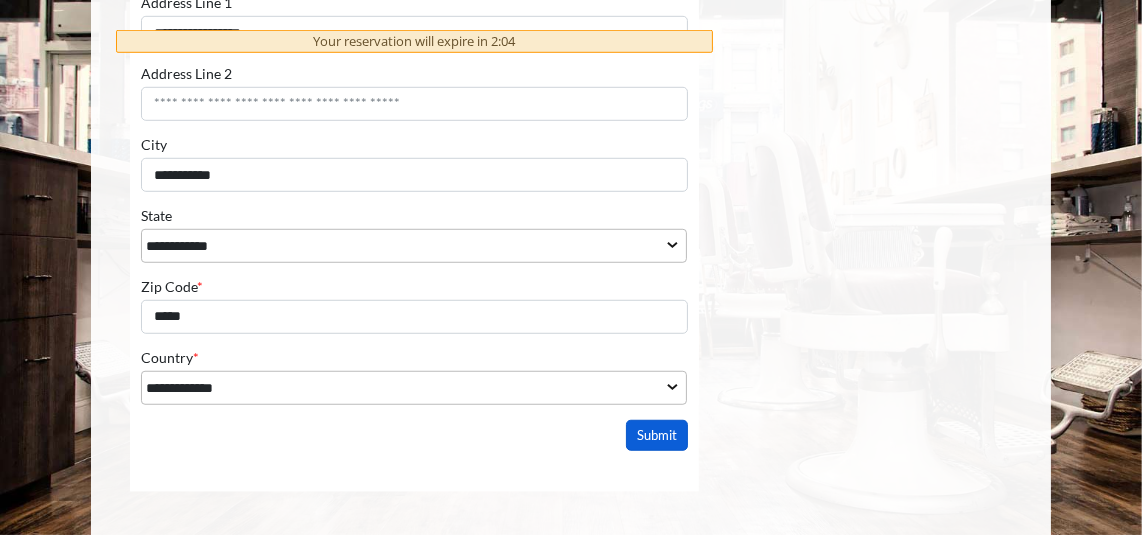 click on "Submit" at bounding box center [656, 435] 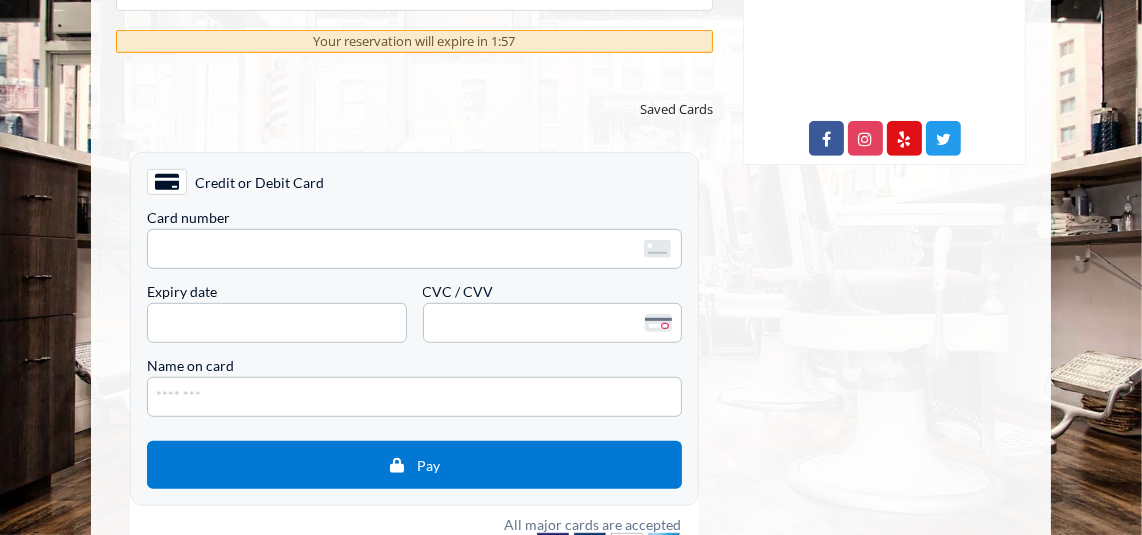 scroll, scrollTop: 1030, scrollLeft: 0, axis: vertical 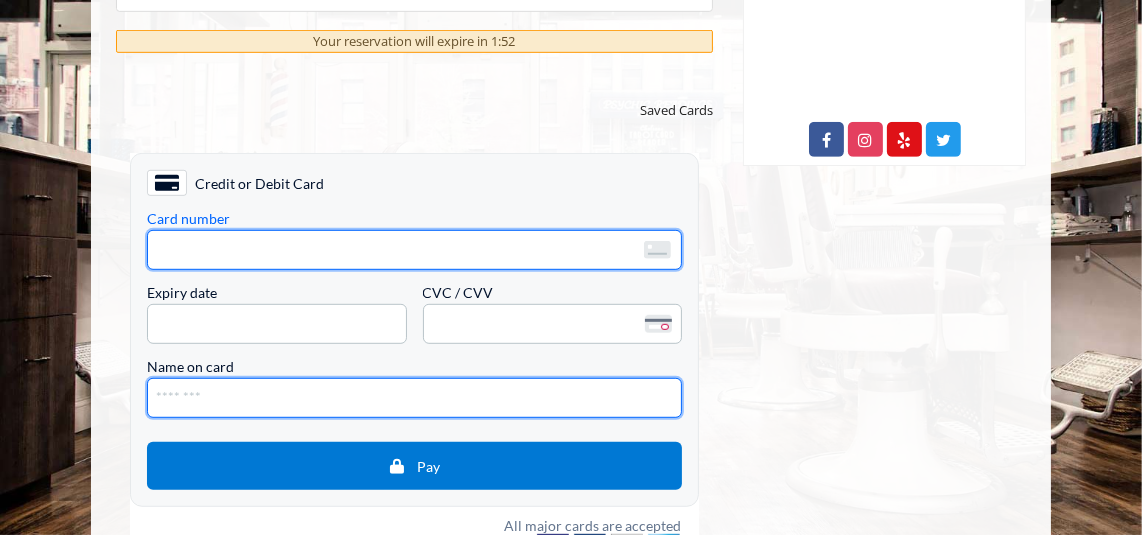 type on "**********" 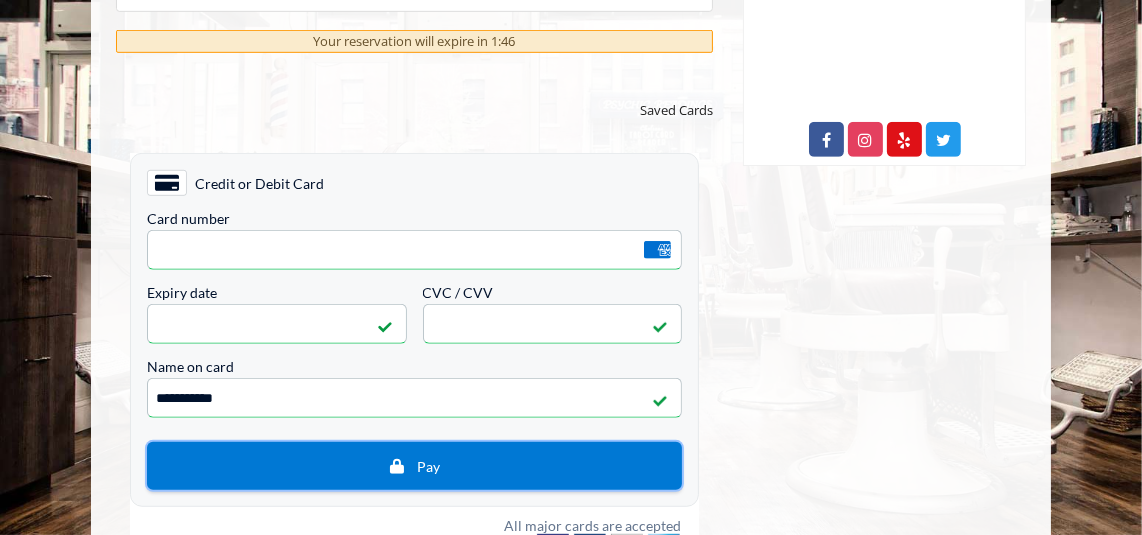 click on "Pay" at bounding box center [413, 465] 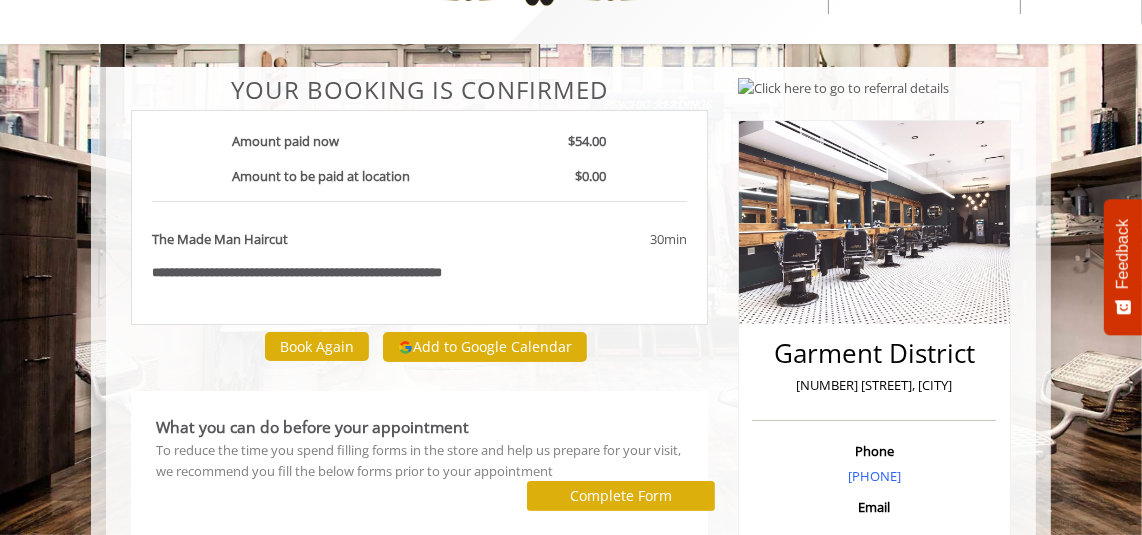 scroll, scrollTop: 81, scrollLeft: 0, axis: vertical 